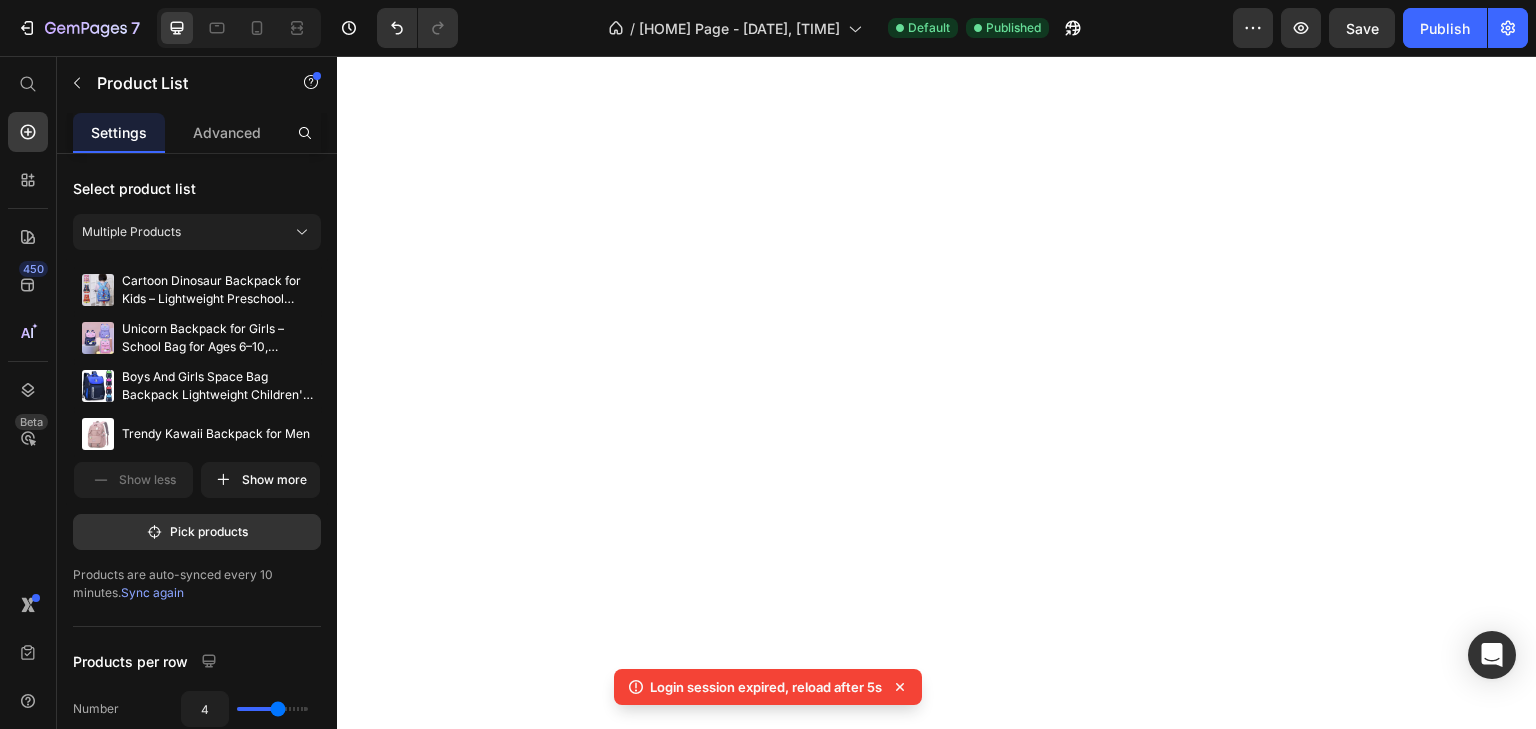 scroll, scrollTop: 0, scrollLeft: 0, axis: both 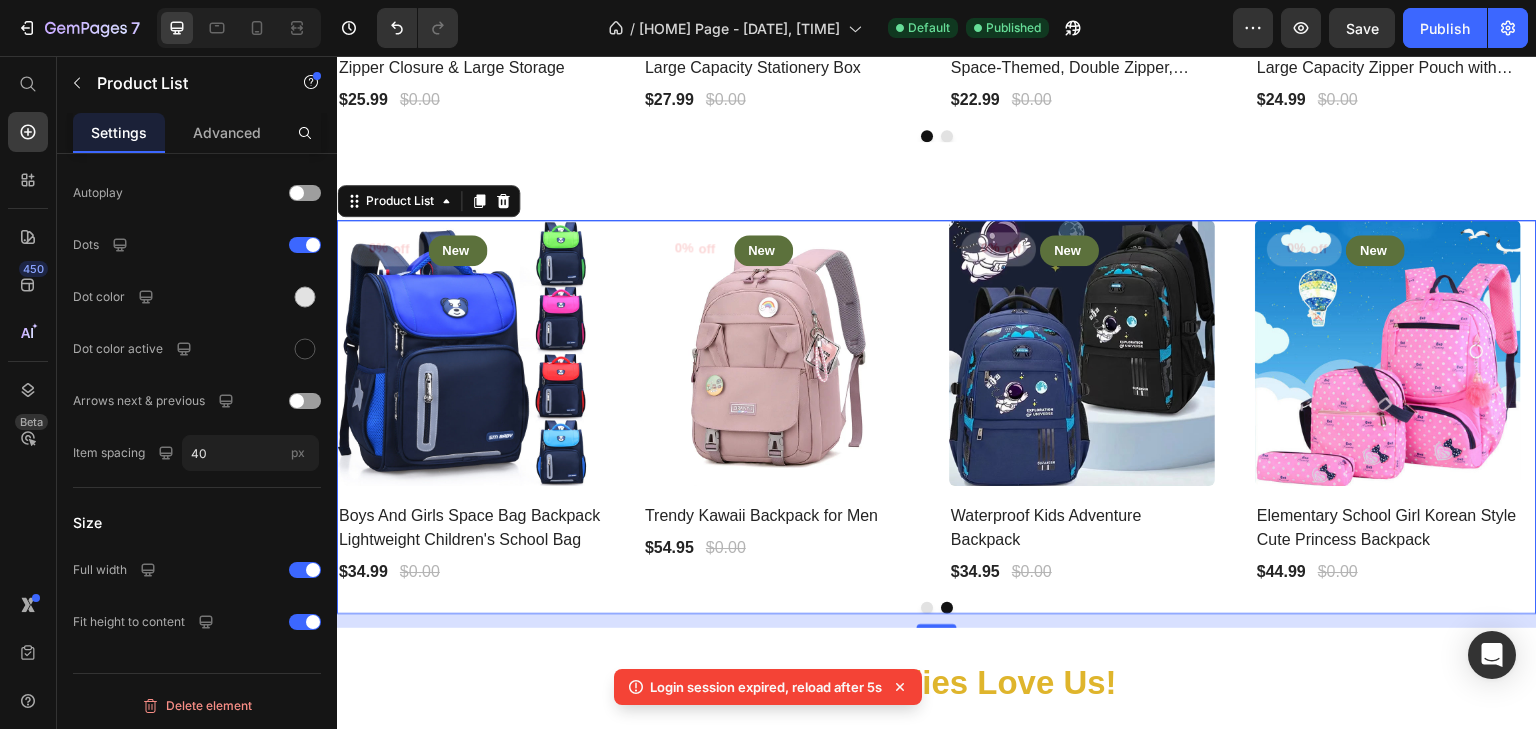 click on "0% off Product Tag New Text block Row Row Product Images Row Cartoon Dinosaur Backpack for Kids – Lightweight Preschool School Bag Product Title $27.99 Product Price $0.00 Product Price Row Row 0% off Product Tag New Text block Row Row Product Images Row Unicorn Backpack for Girls – School Bag for Ages 6–10, Elementary Kids Product Title $31.99 Product Price $0.00 Product Price Row Row 0% off Product Tag New Text block Row Row Product Images Row Boys And Girls Space Bag Backpack Lightweight Children's School Bag Product Title $34.99 Product Price $0.00 Product Price Row Row 0% off Product Tag New Text block Row Row Product Images Row Trendy Kawaii Backpack for Men Product Title $54.95 Product Price $0.00 Product Price Row Row 0% off Product Tag New Text block Row Row Product Images Row Waterproof Kids Adventure Backpack Product Title $34.95 Product Price $0.00 Product Price Row Row 0% off Product Tag New Text block Row Row Product Images Row Elementary School Girl Korean Style Cute Princess Backpack Row" at bounding box center (937, 403) 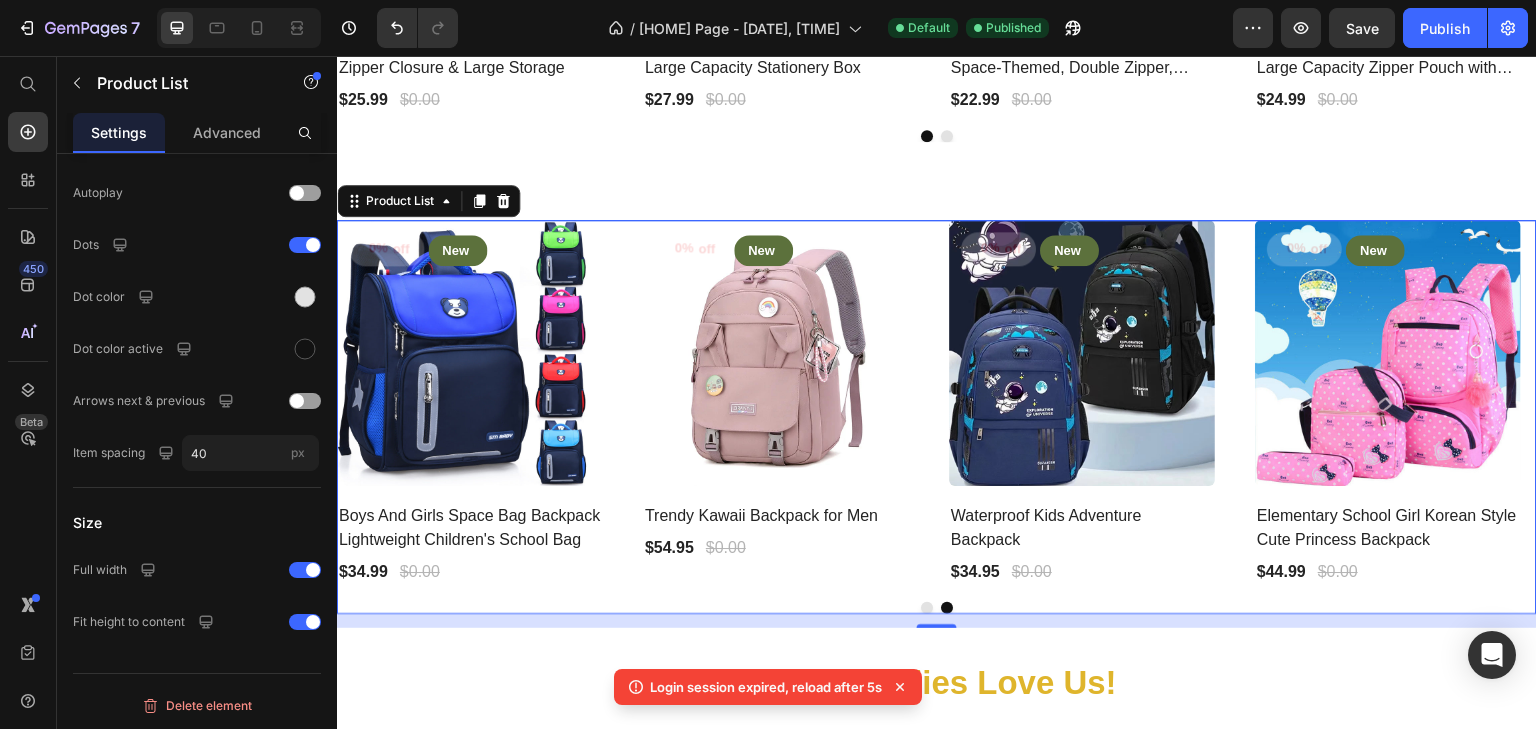 click on "0% off Product Tag New Text block Row Row Product Images Row Cartoon Dinosaur Backpack for Kids – Lightweight Preschool School Bag Product Title $27.99 Product Price $0.00 Product Price Row Row 0% off Product Tag New Text block Row Row Product Images Row Unicorn Backpack for Girls – School Bag for Ages 6–10, Elementary Kids Product Title $31.99 Product Price $0.00 Product Price Row Row 0% off Product Tag New Text block Row Row Product Images Row Boys And Girls Space Bag Backpack Lightweight Children's School Bag Product Title $34.99 Product Price $0.00 Product Price Row Row 0% off Product Tag New Text block Row Row Product Images Row Trendy Kawaii Backpack for Men Product Title $54.95 Product Price $0.00 Product Price Row Row 0% off Product Tag New Text block Row Row Product Images Row Waterproof Kids Adventure Backpack Product Title $34.95 Product Price $0.00 Product Price Row Row 0% off Product Tag New Text block Row Row Product Images Row Elementary School Girl Korean Style Cute Princess Backpack Row" at bounding box center [937, 403] 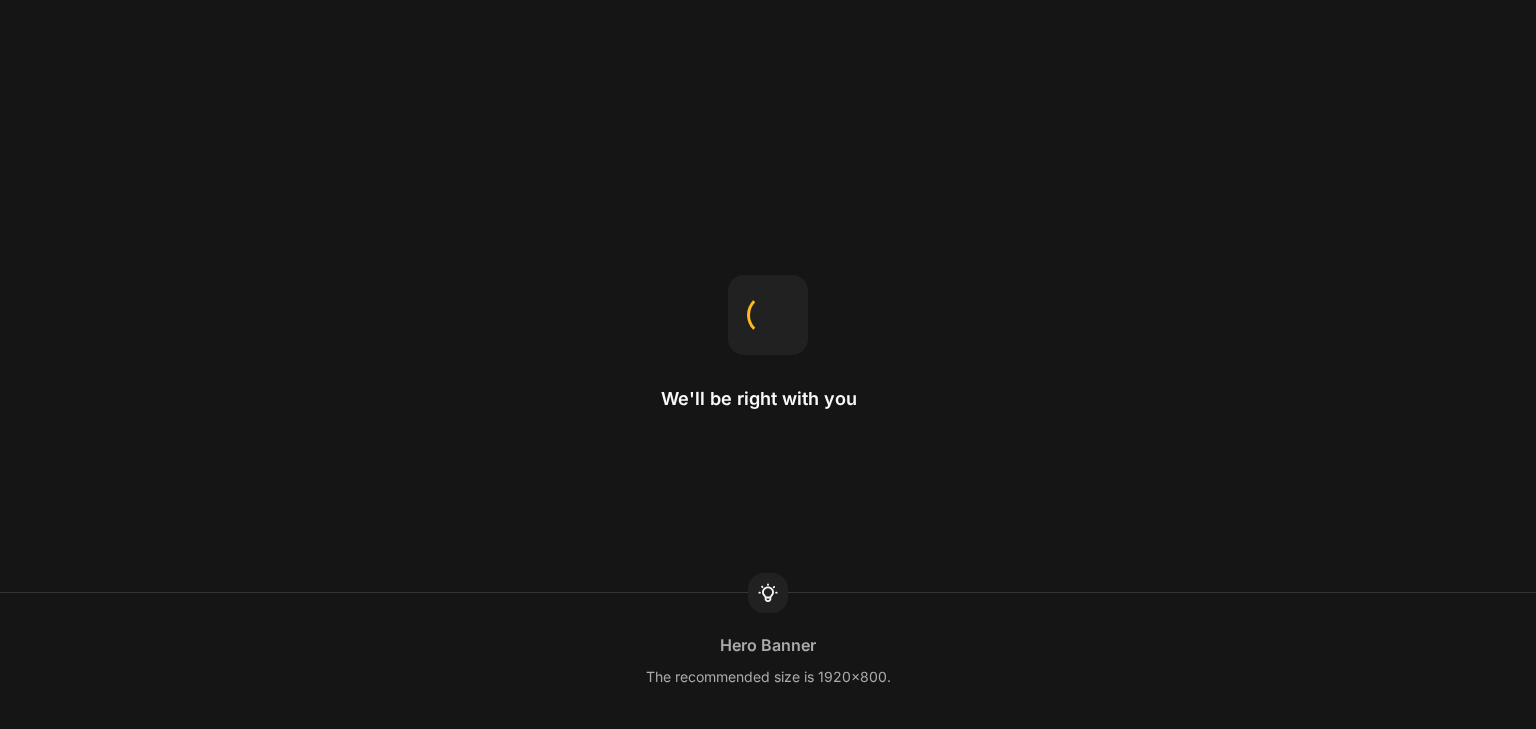 scroll, scrollTop: 0, scrollLeft: 0, axis: both 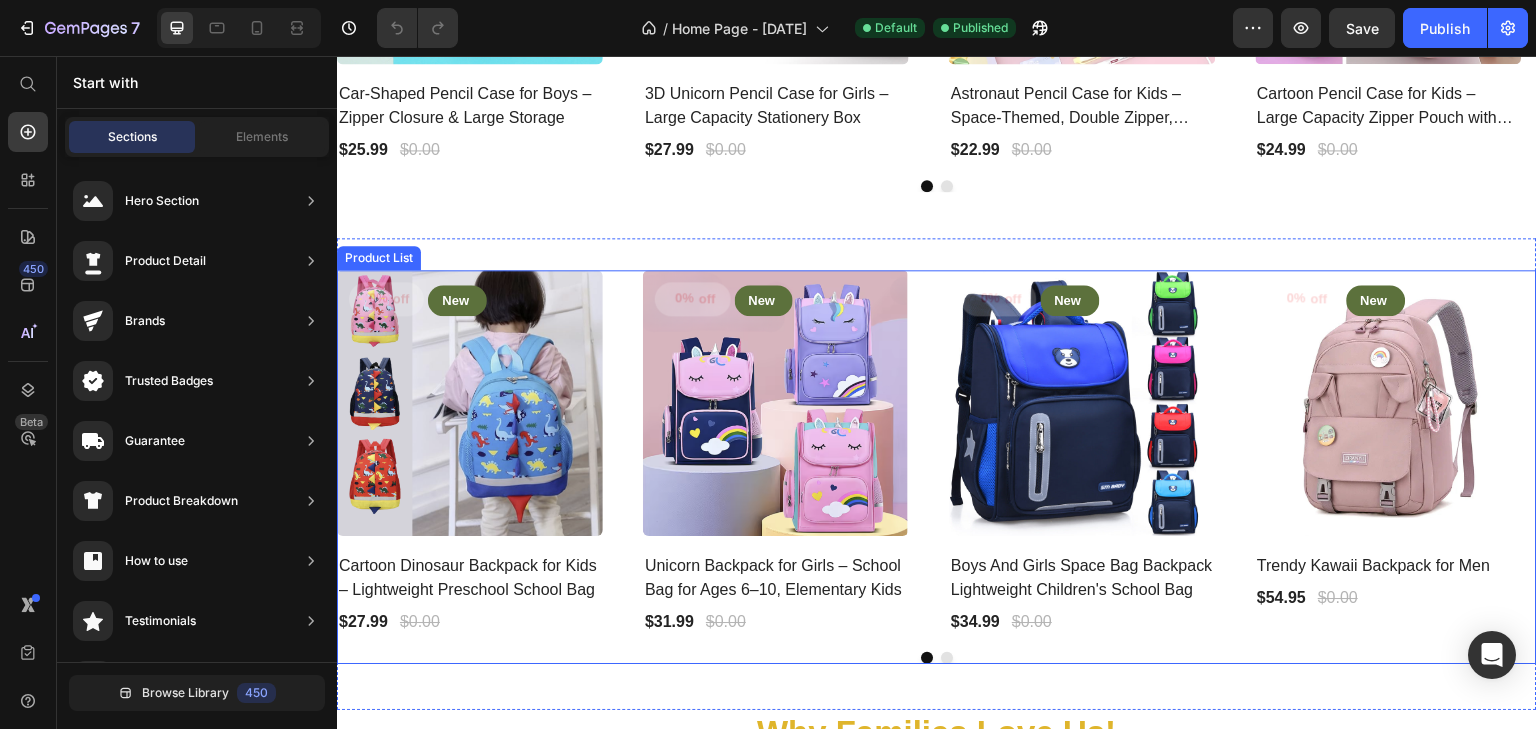 click on "0% off Product Tag New Text block Row Row Product Images Row Cartoon Dinosaur Backpack for Kids – Lightweight Preschool School Bag Product Title $27.99 Product Price $0.00 Product Price Row Row 0% off Product Tag New Text block Row Row Product Images Row Unicorn Backpack for Girls – School Bag for Ages 6–10, Elementary Kids Product Title $31.99 Product Price $0.00 Product Price Row Row 0% off Product Tag New Text block Row Row Product Images Row Boys And Girls Space Bag Backpack Lightweight Children's School Bag Product Title $34.99 Product Price $0.00 Product Price Row Row 0% off Product Tag New Text block Row Row Product Images Row Trendy Kawaii Backpack for Men Product Title $54.95 Product Price $0.00 Product Price Row Row 0% off Product Tag New Text block Row Row Product Images Row Astronaut Kids Backpack for Boys – Waterproof, Lightweight, Large Capacity School Bag with Spinal Protection Product Title $34.99 Product Price $0.00 Product Price Row Row 0% off Product Tag New Text block Row Row Row" at bounding box center (937, 453) 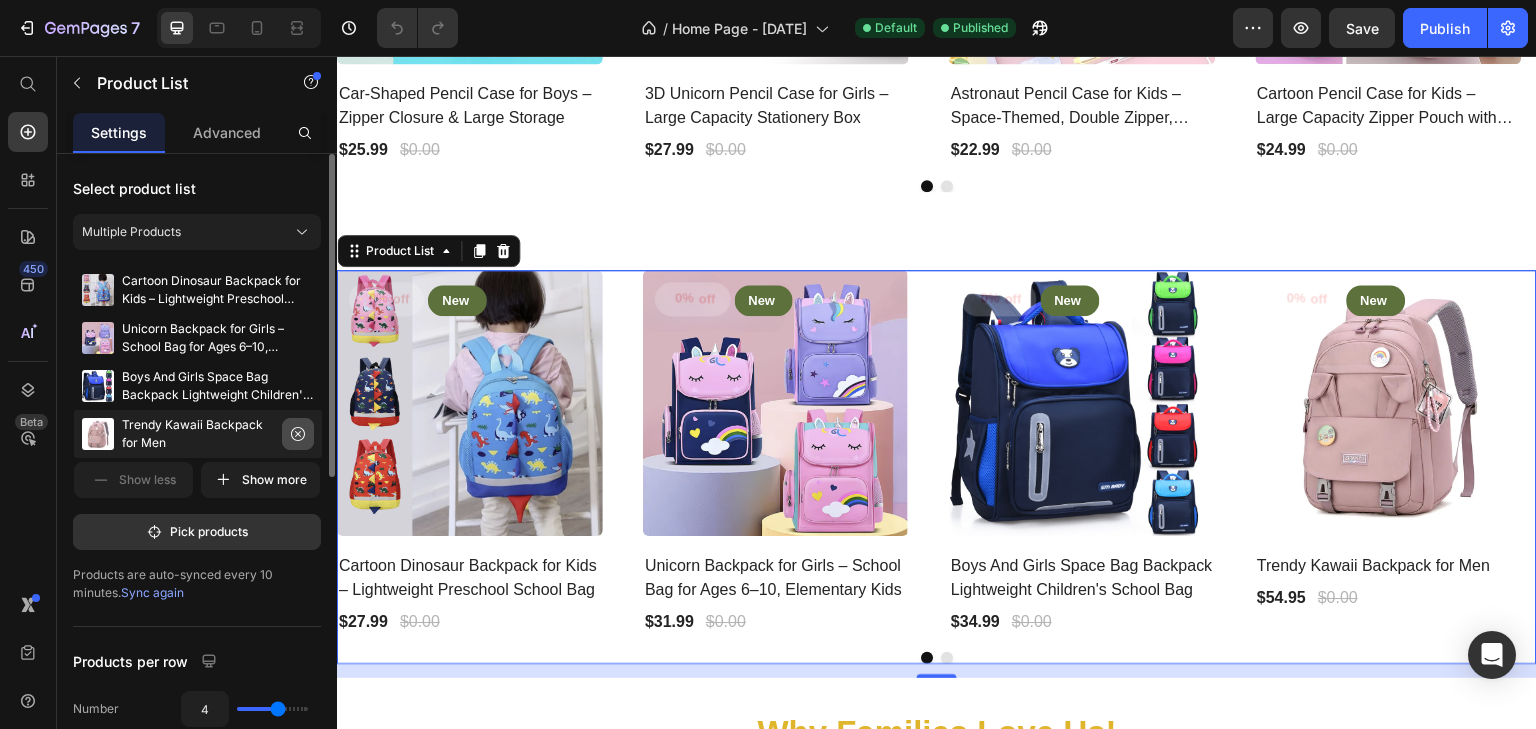 click 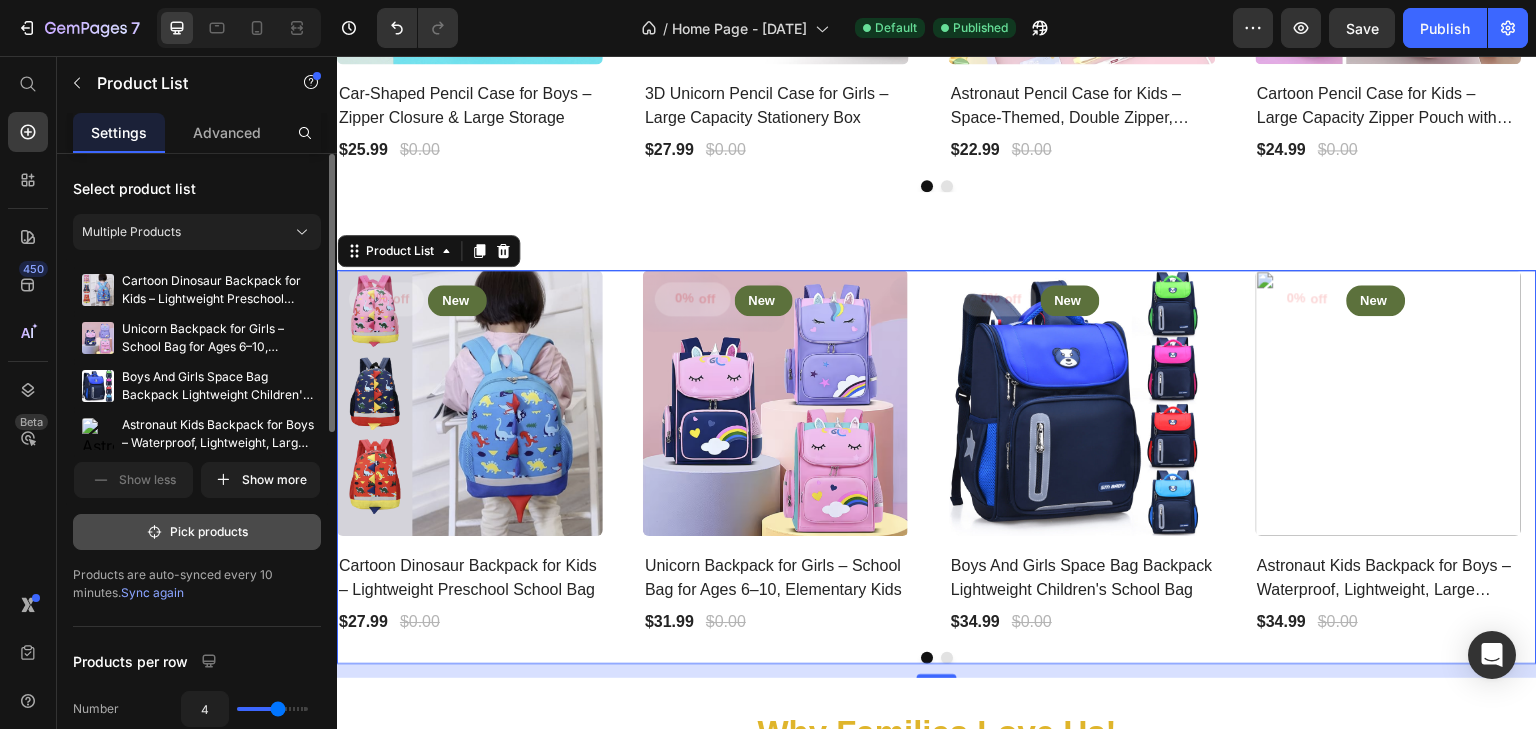 click on "Pick products" at bounding box center (197, 532) 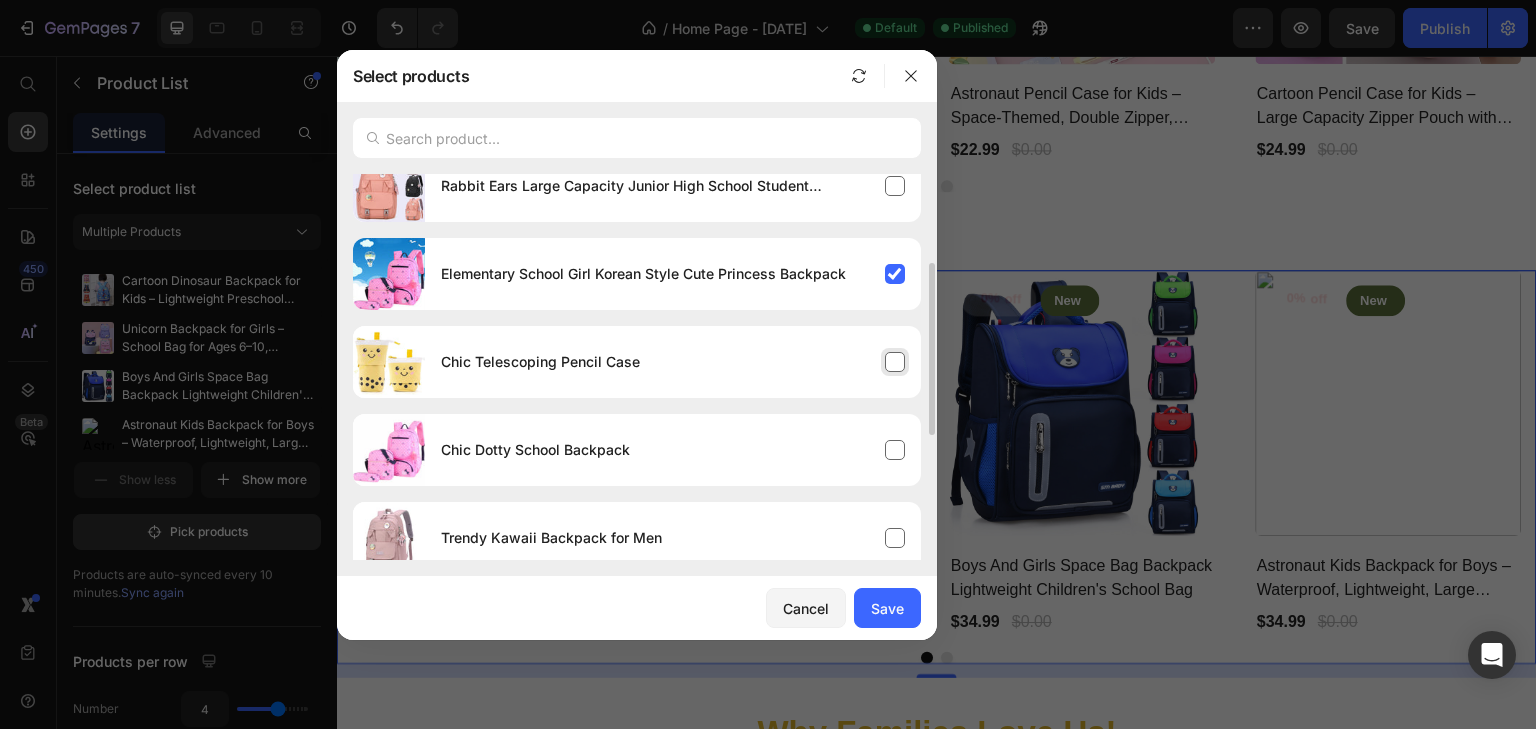 scroll, scrollTop: 0, scrollLeft: 0, axis: both 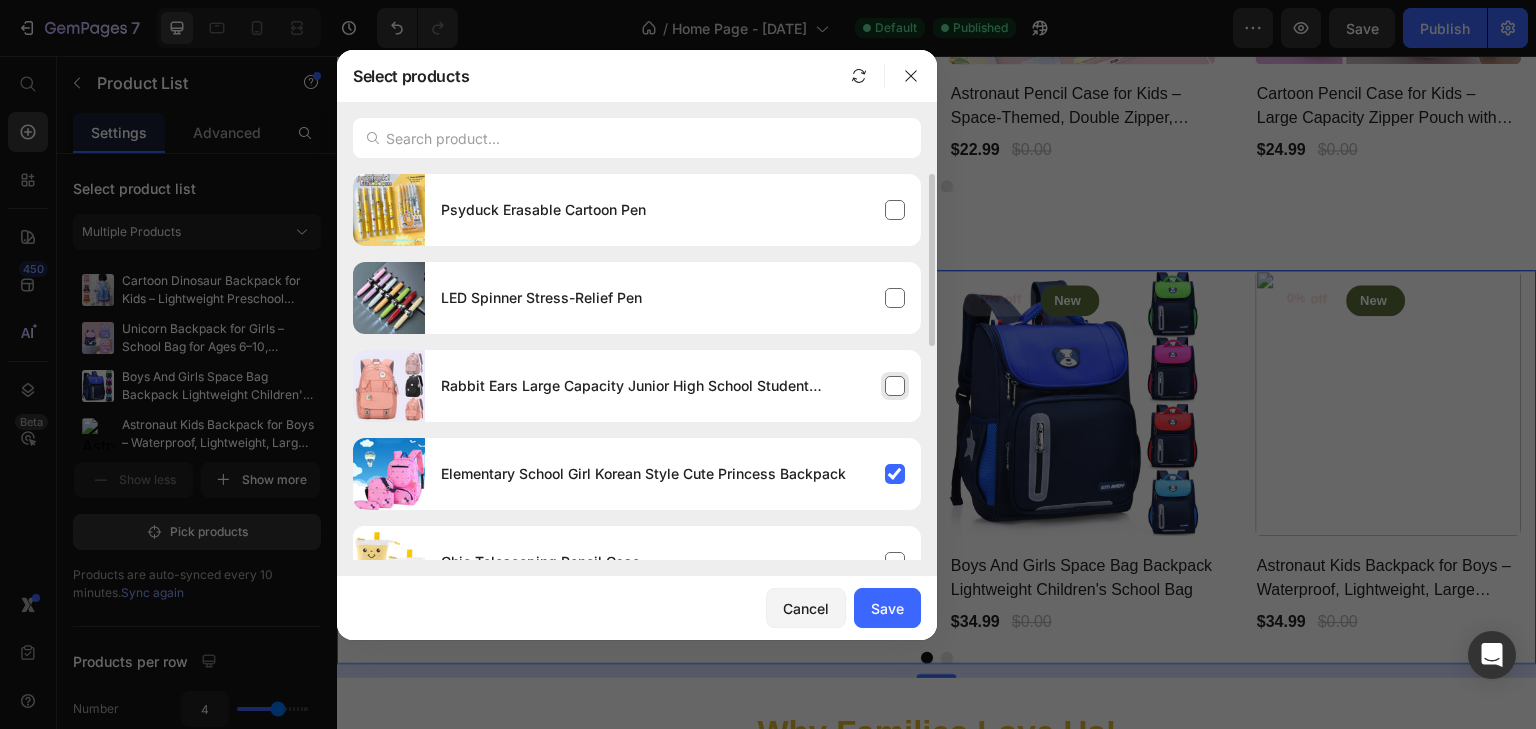 click on "Rabbit Ears Large Capacity Junior High School Student Backpack" at bounding box center [673, 386] 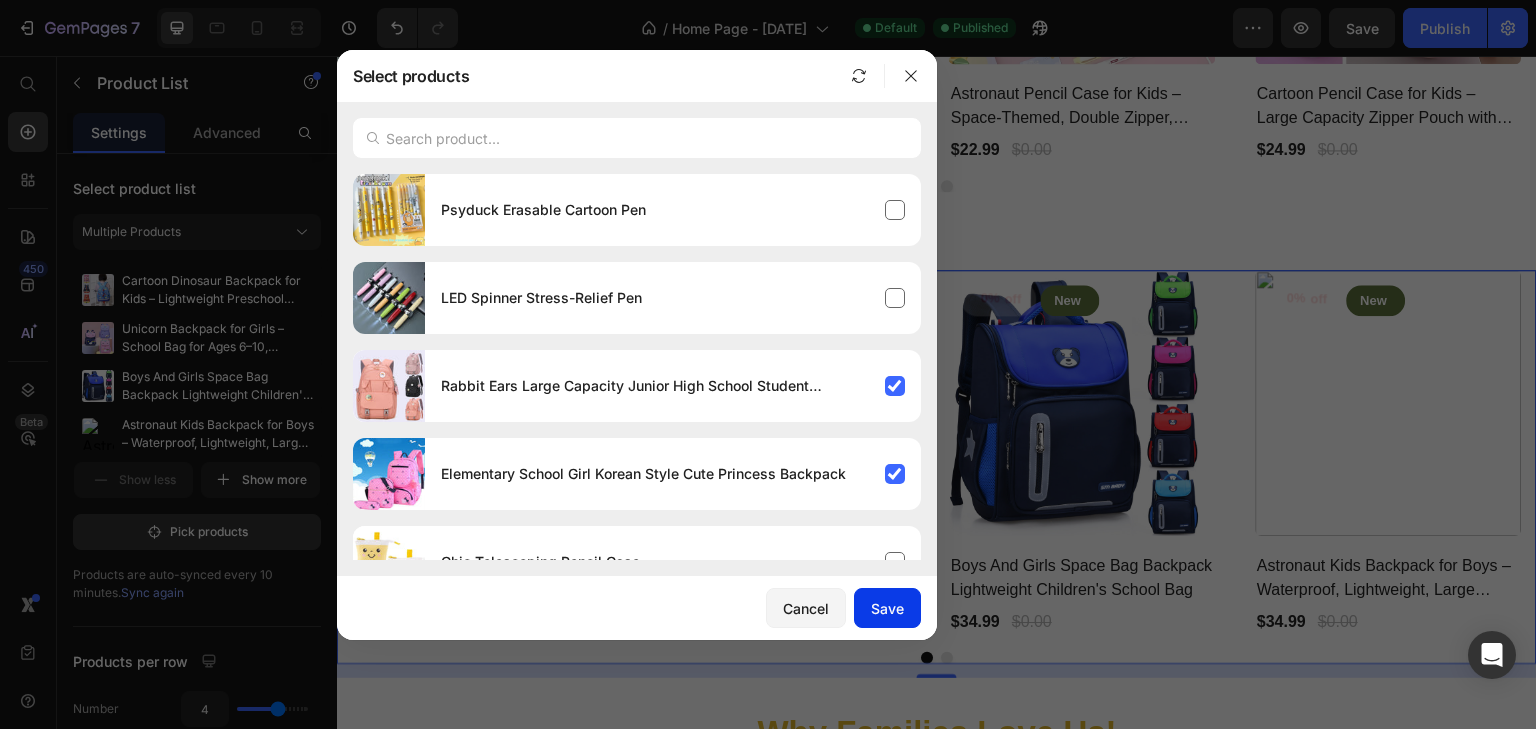 click on "Save" at bounding box center (887, 608) 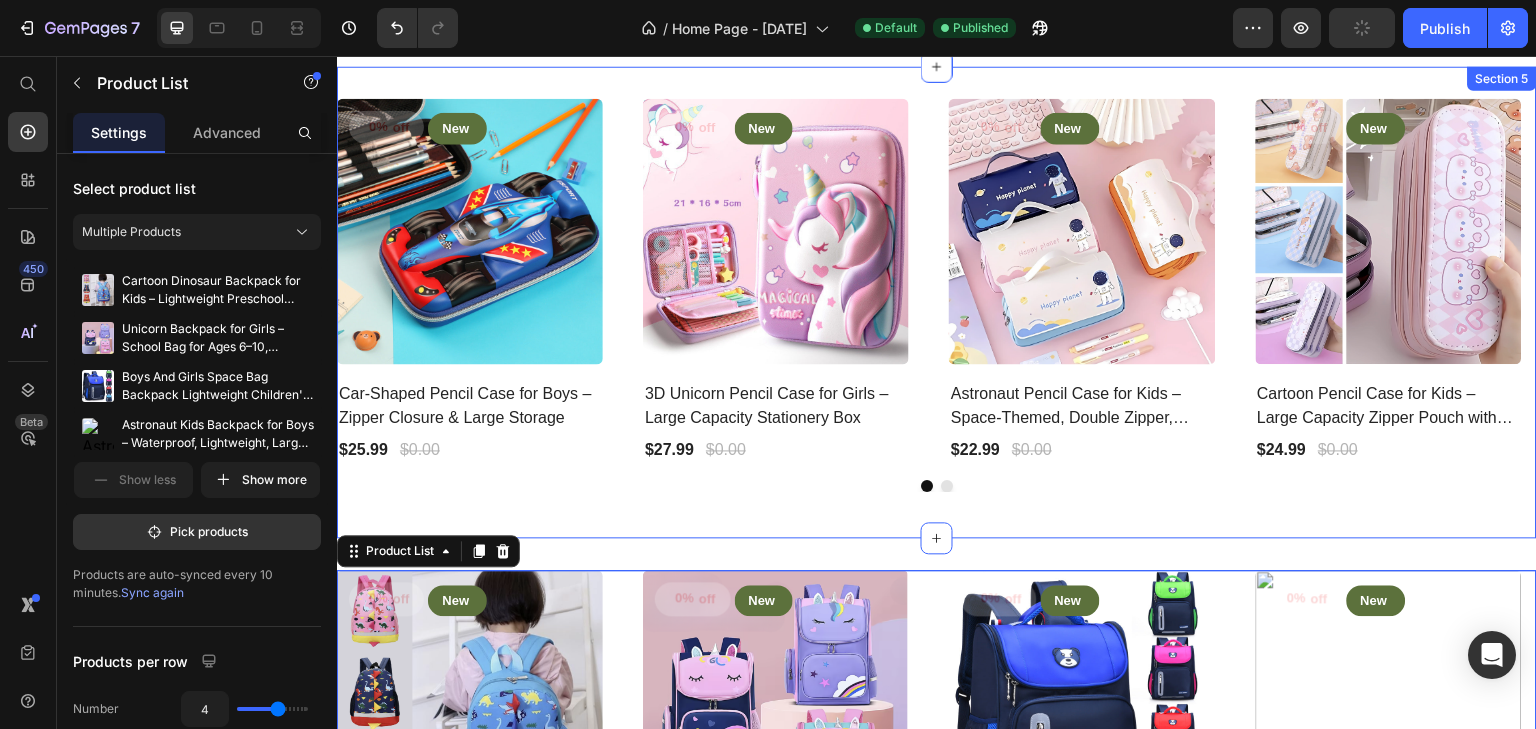 scroll, scrollTop: 2900, scrollLeft: 0, axis: vertical 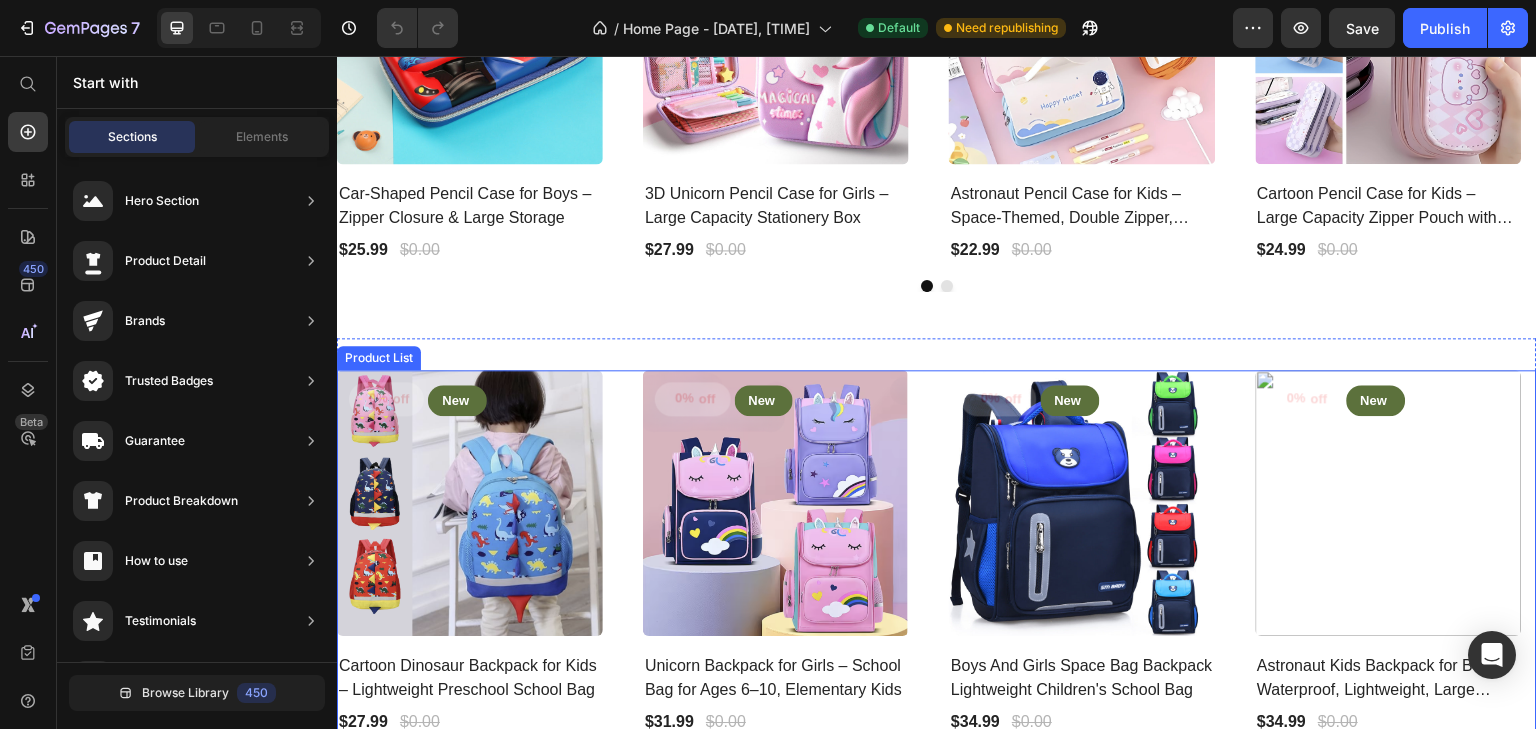 click on "0% off Product Tag New Text block Row Row Product Images Row Cartoon Dinosaur Backpack for Kids – Lightweight Preschool School Bag Product Title $27.99 Product Price $0.00 Product Price Row Row 0% off Product Tag New Text block Row Row Product Images Row Unicorn Backpack for Girls – School Bag for Ages 6–10, Elementary Kids Product Title $31.99 Product Price $0.00 Product Price Row Row 0% off Product Tag New Text block Row Row Product Images Row Boys And Girls Space Bag Backpack Lightweight Children's School Bag Product Title $34.99 Product Price $0.00 Product Price Row Row 0% off Product Tag New Text block Row Row Product Images Row Astronaut Kids Backpack for Boys – Waterproof, Lightweight, Large Capacity School Bag with Spinal Protection Product Title $34.99 Product Price $0.00 Product Price Row Row 0% off Product Tag New Text block Row Row Product Images Row Elementary School Girl Korean Style Cute Princess Backpack Product Title $44.99 Product Price $0.00 Product Price Row Row 0% off Product Tag" at bounding box center (937, 553) 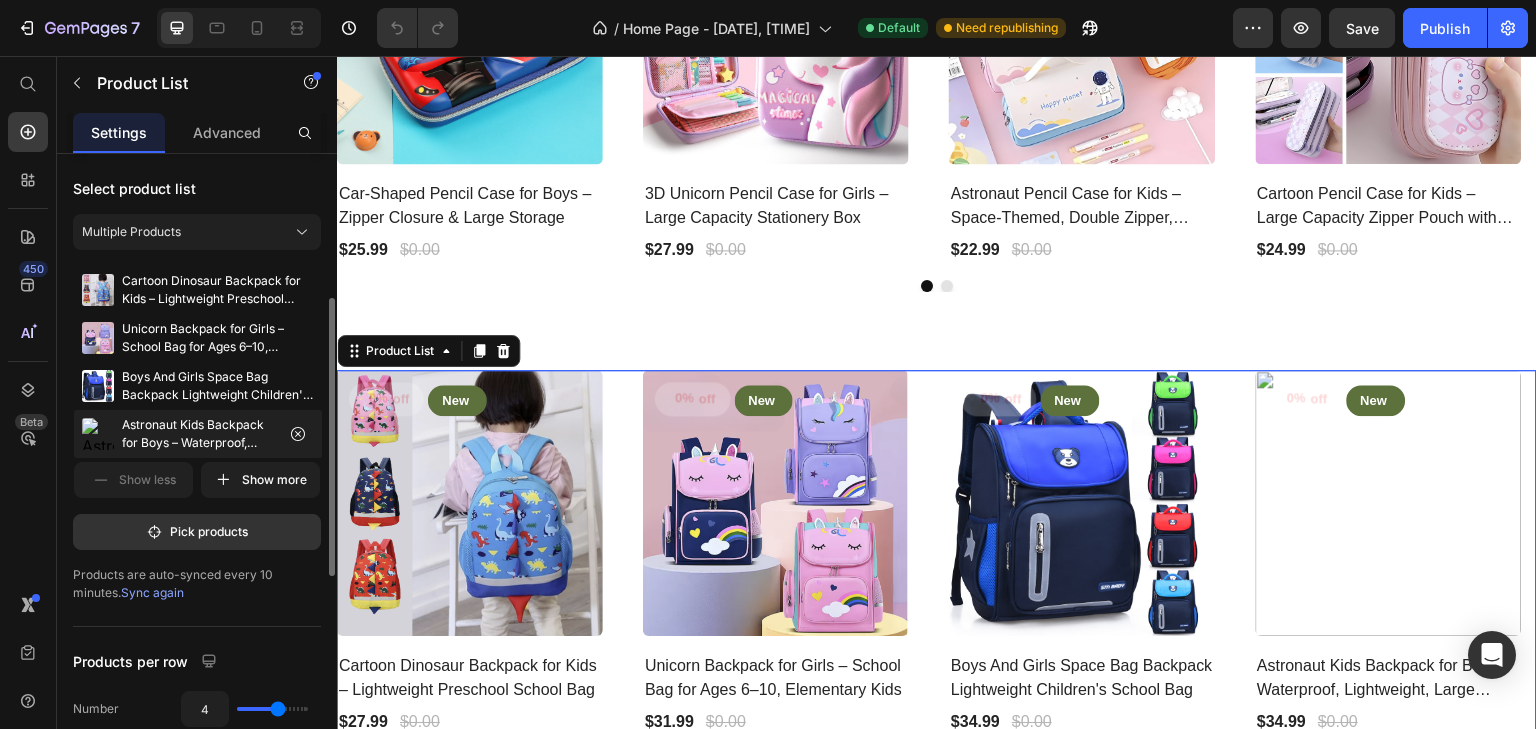 scroll, scrollTop: 100, scrollLeft: 0, axis: vertical 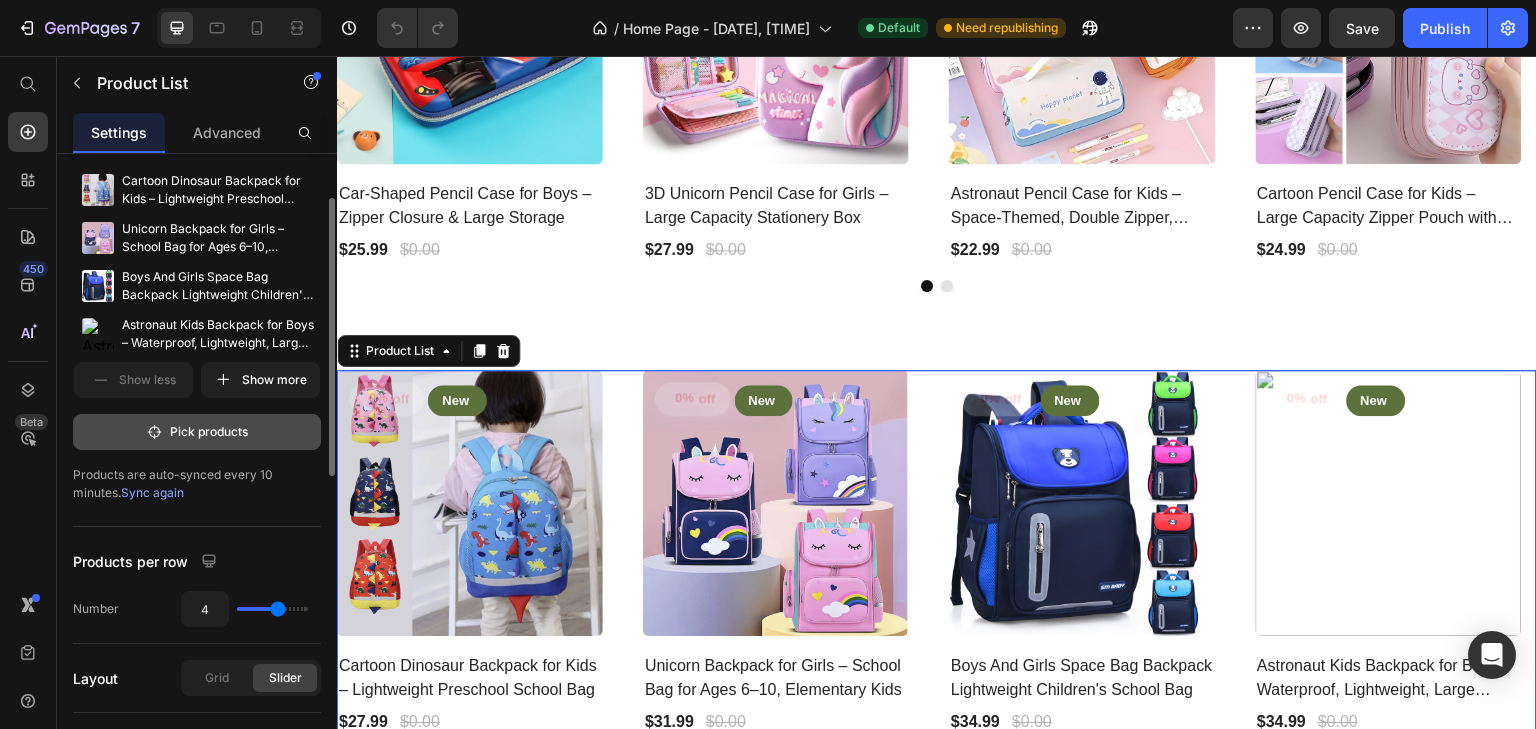 click on "Pick products" at bounding box center (197, 432) 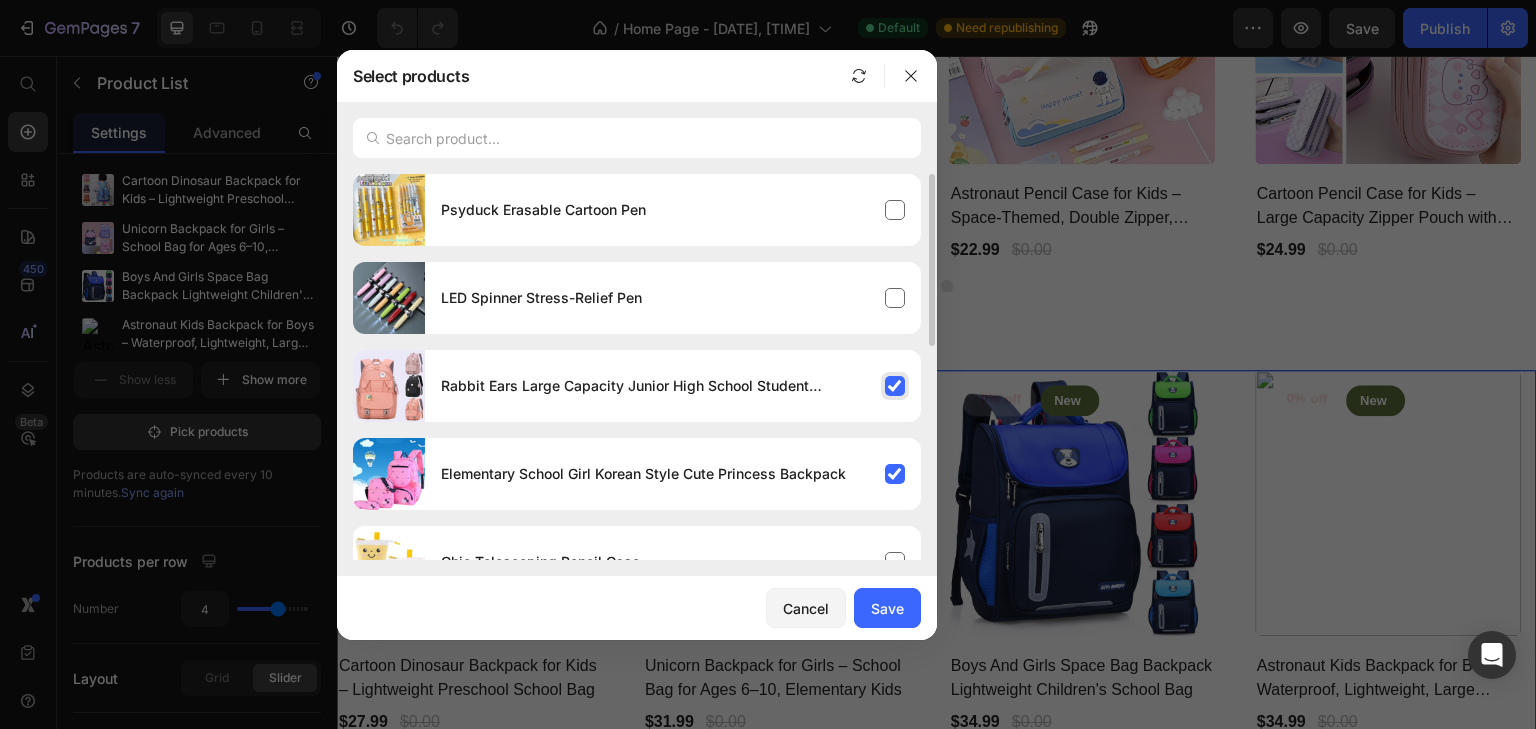 click on "Rabbit Ears Large Capacity Junior High School Student Backpack" at bounding box center (673, 386) 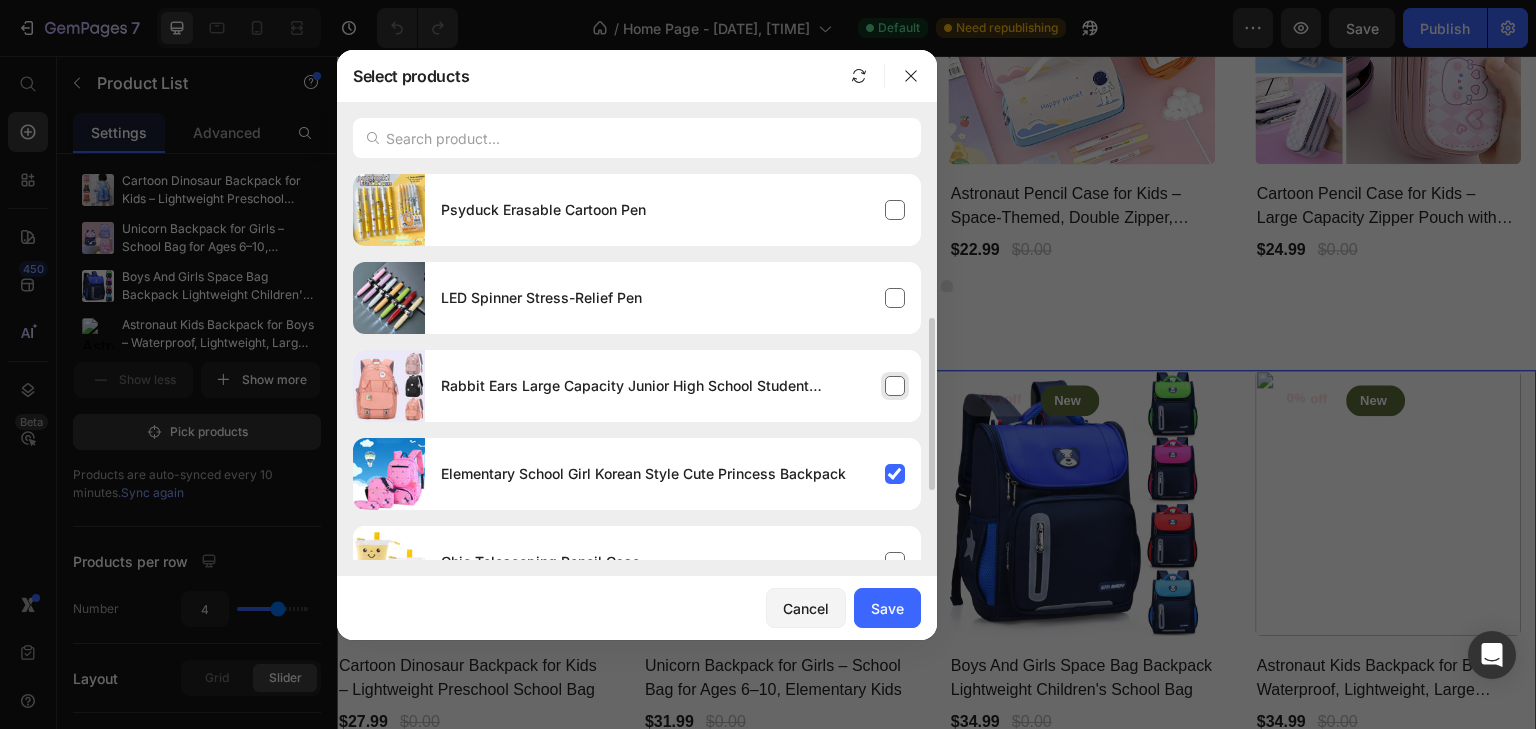scroll, scrollTop: 100, scrollLeft: 0, axis: vertical 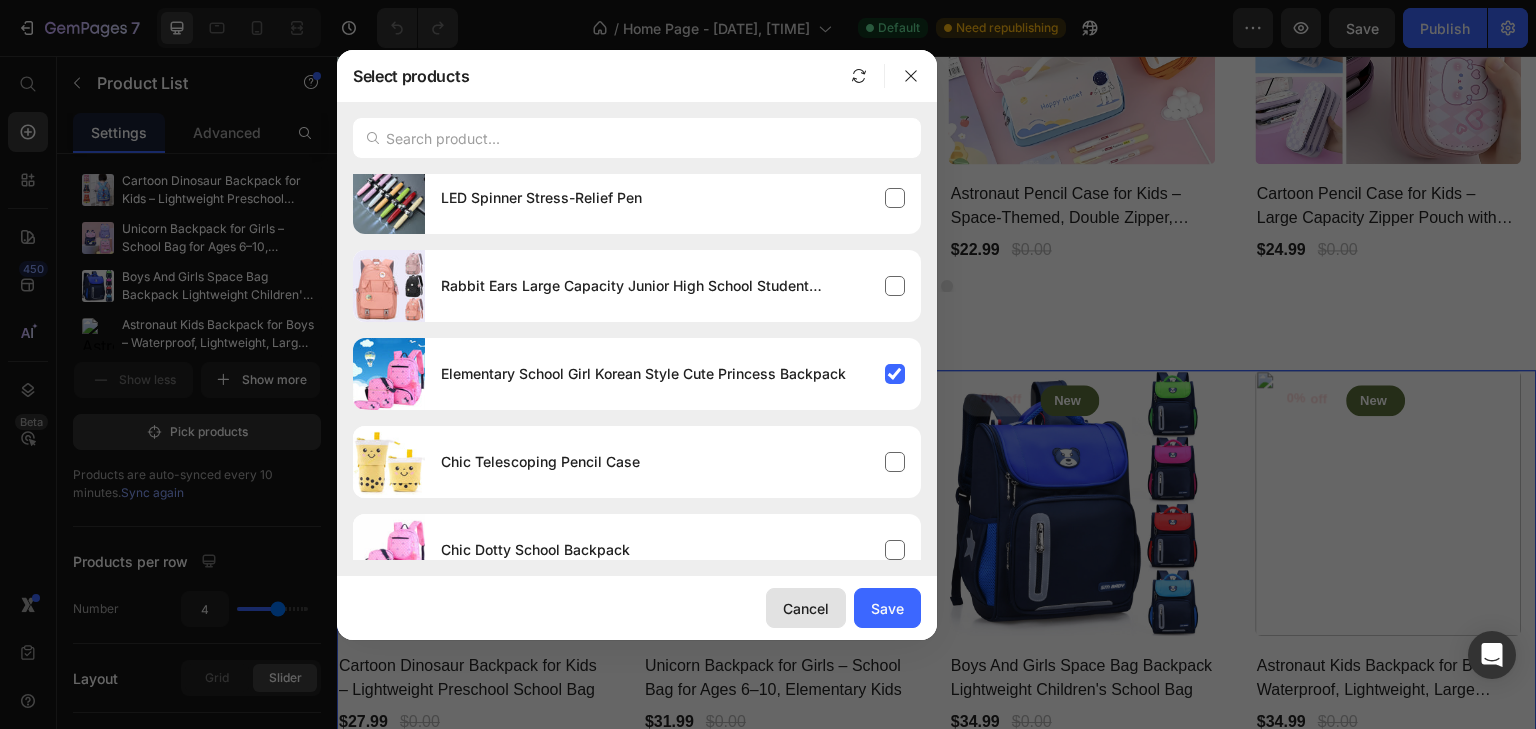 click on "Cancel" at bounding box center (806, 608) 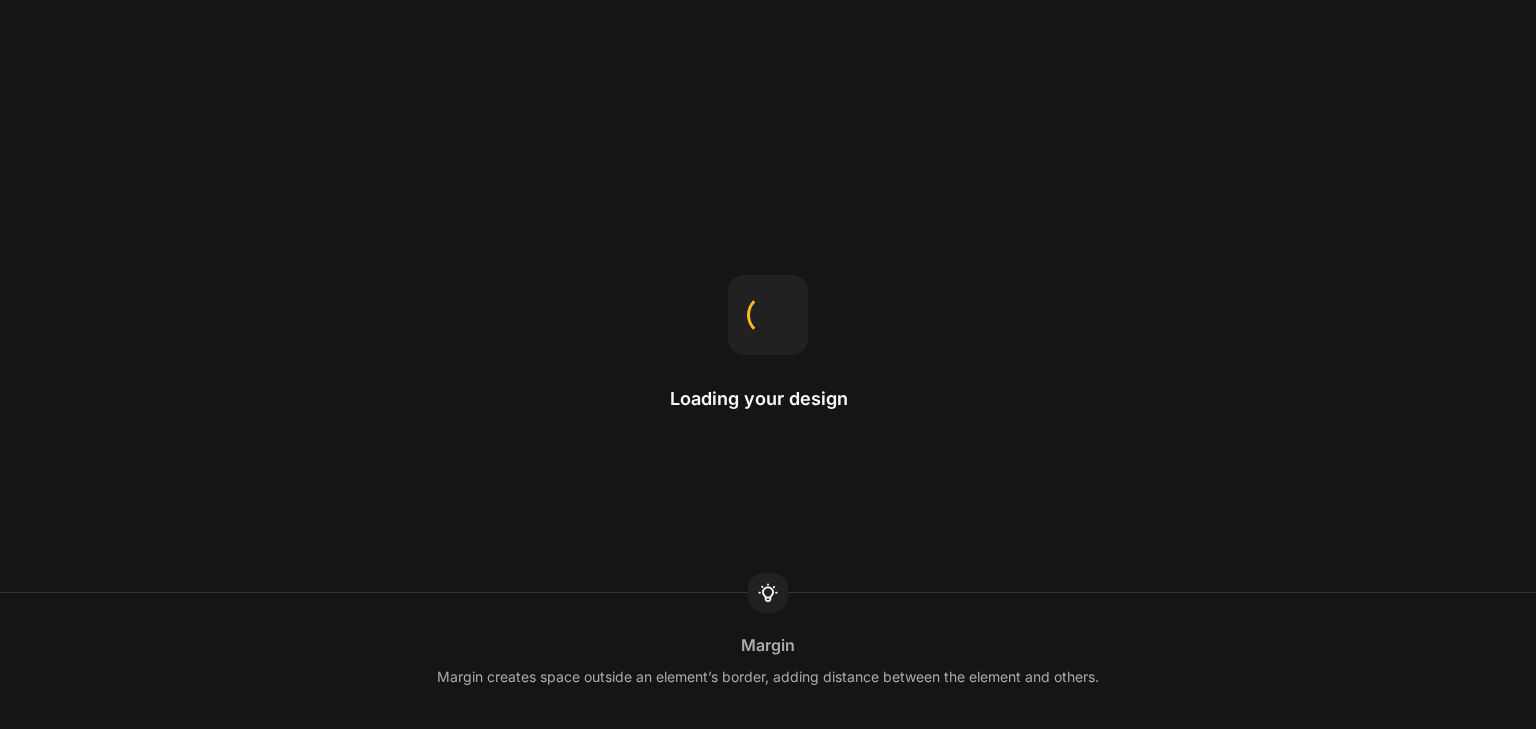scroll, scrollTop: 0, scrollLeft: 0, axis: both 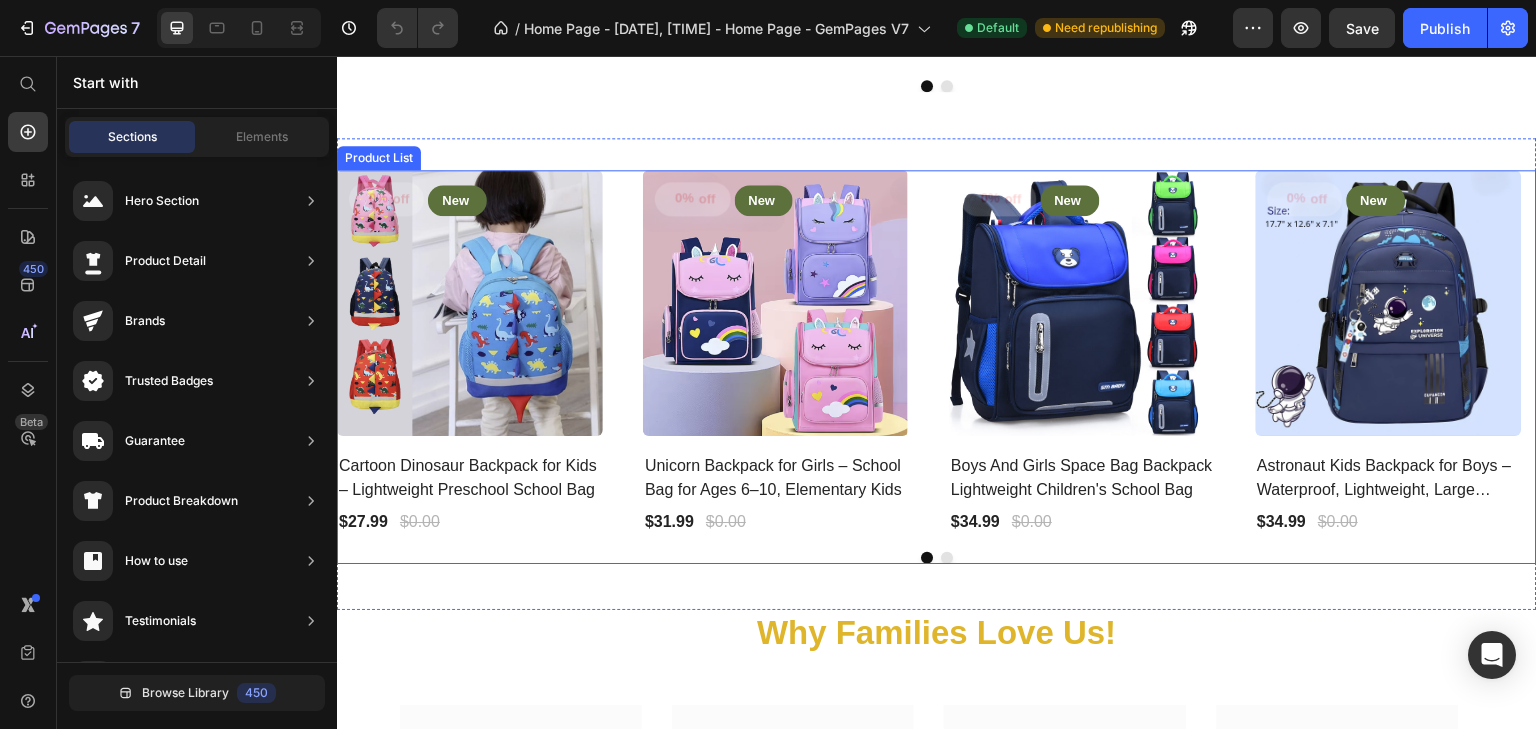 click on "0% off Product Tag New Text block Row Row Product Images Row Cartoon Dinosaur Backpack for Kids – Lightweight Preschool School Bag Product Title $27.99 Product Price $0.00 Product Price Row Row 0% off Product Tag New Text block Row Row Product Images Row Unicorn Backpack for Girls – School Bag for Ages 6–10, Elementary Kids Product Title $31.99 Product Price $0.00 Product Price Row Row 0% off Product Tag New Text block Row Row Product Images Row Boys And Girls Space Bag Backpack Lightweight Children's School Bag Product Title $34.99 Product Price $0.00 Product Price Row Row 0% off Product Tag New Text block Row Row Product Images Row Astronaut Kids Backpack for Boys – Waterproof, Lightweight, Large Capacity School Bag with Spinal Protection Product Title $34.99 Product Price $0.00 Product Price Row Row 0% off Product Tag New Text block Row Row Product Images Row Elementary School Girl Korean Style Cute Princess Backpack Product Title $44.99 Product Price $0.00 Product Price Row Row 0% off Product Tag" at bounding box center (937, 353) 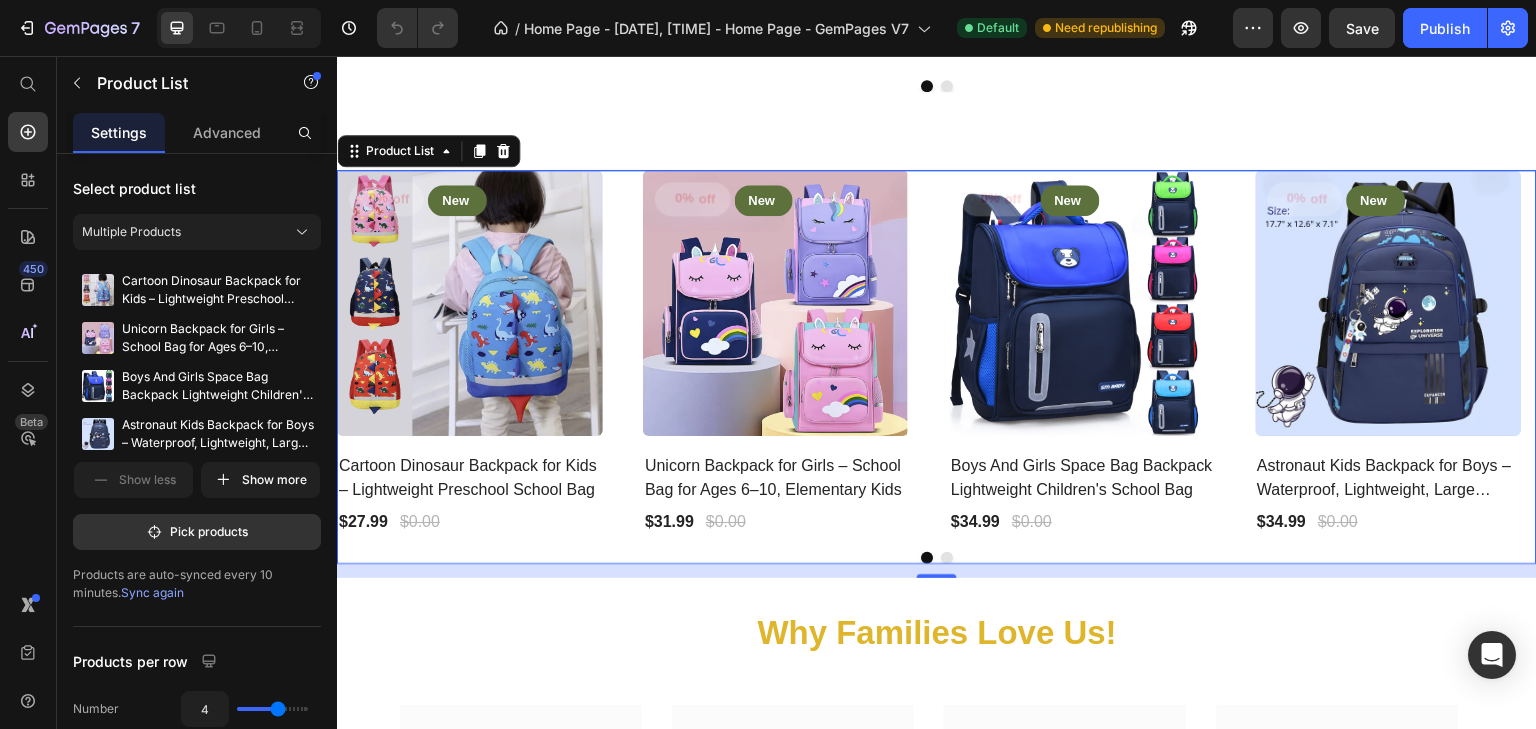 click at bounding box center [947, 558] 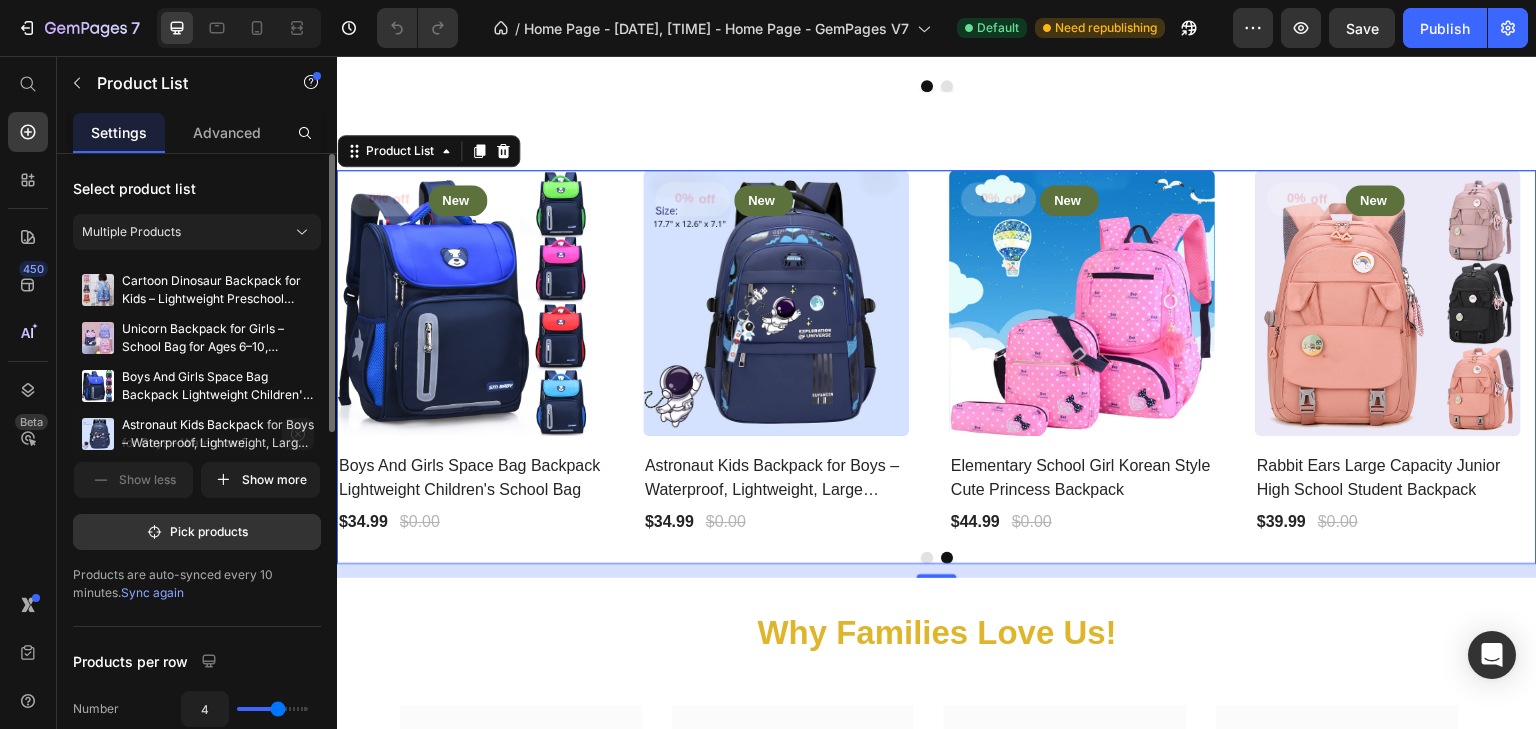 click 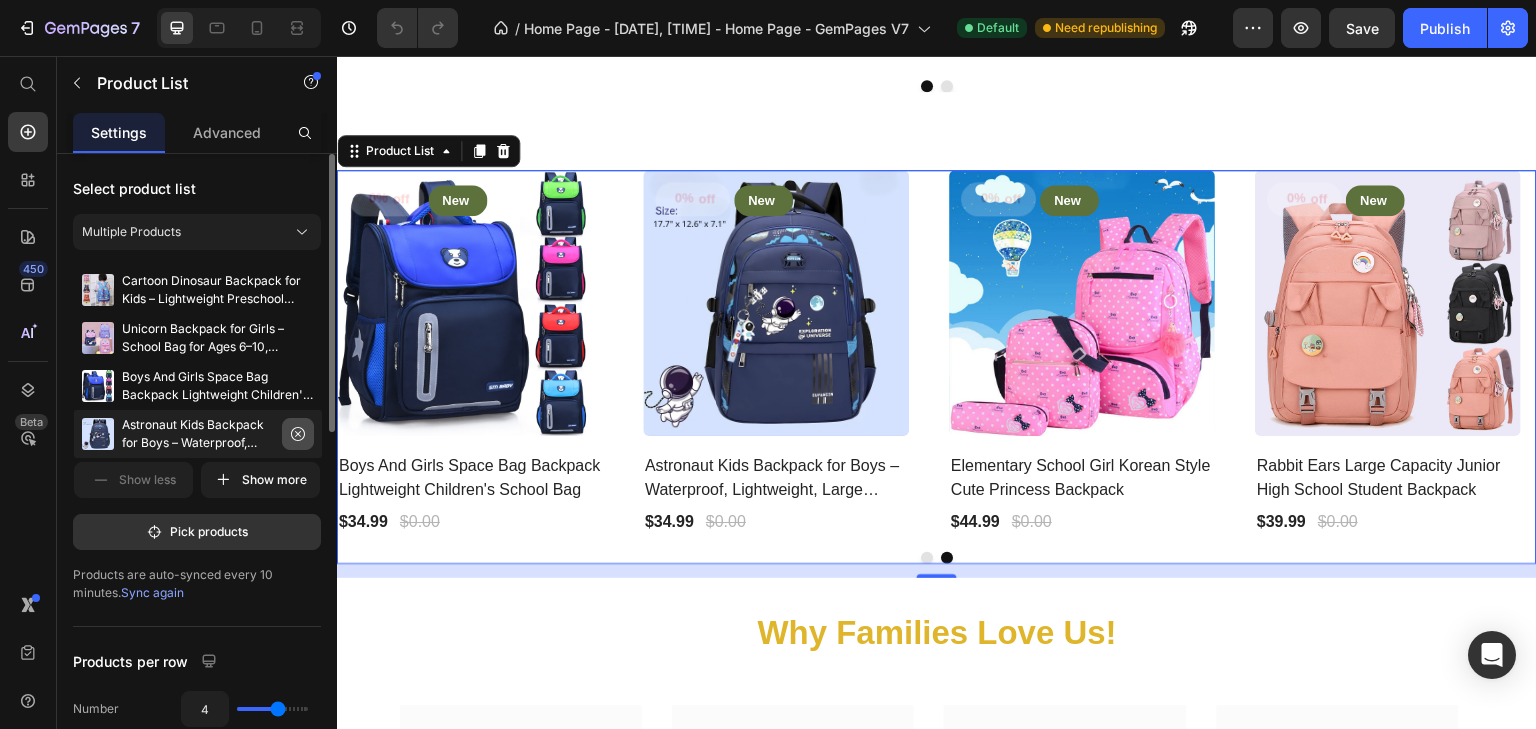 click 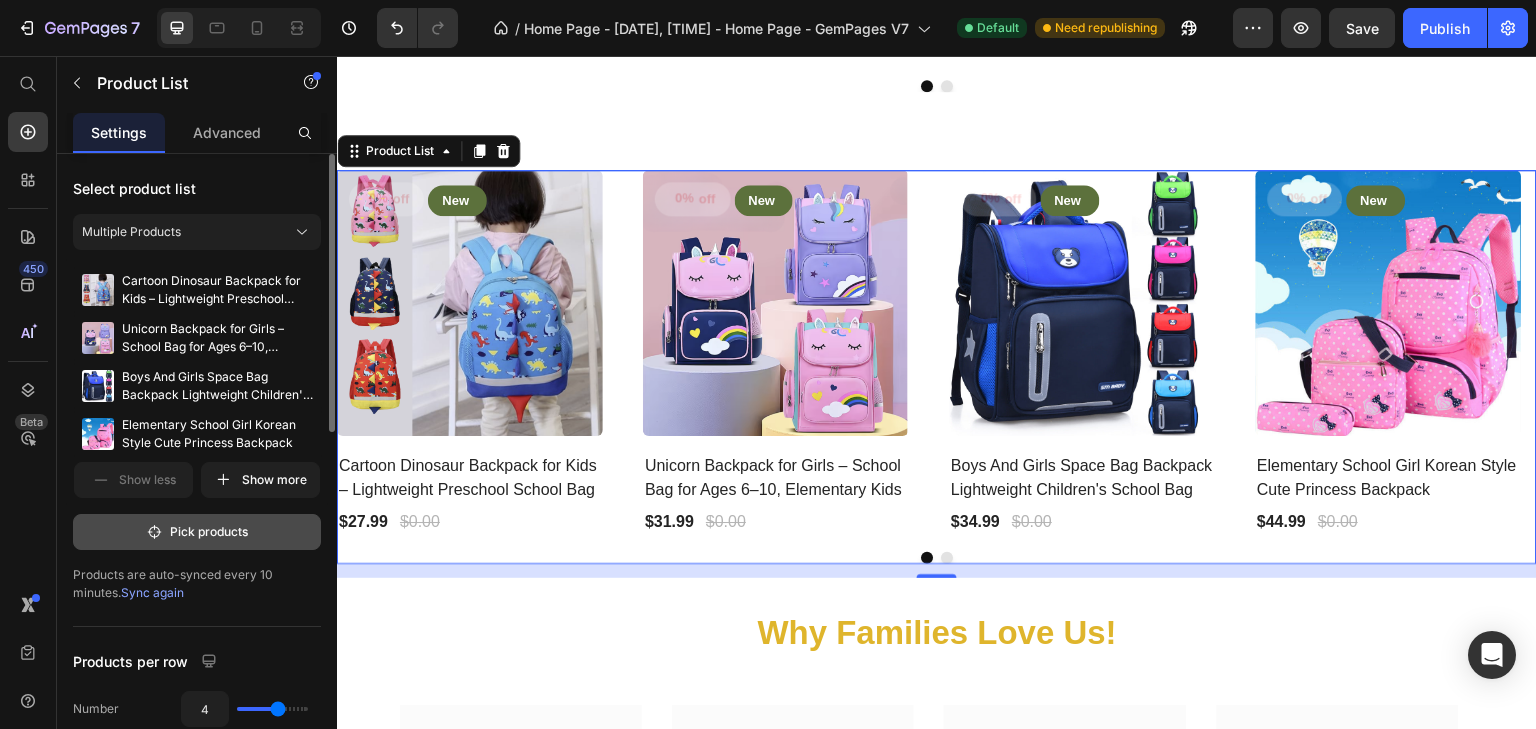 click on "Pick products" at bounding box center [197, 532] 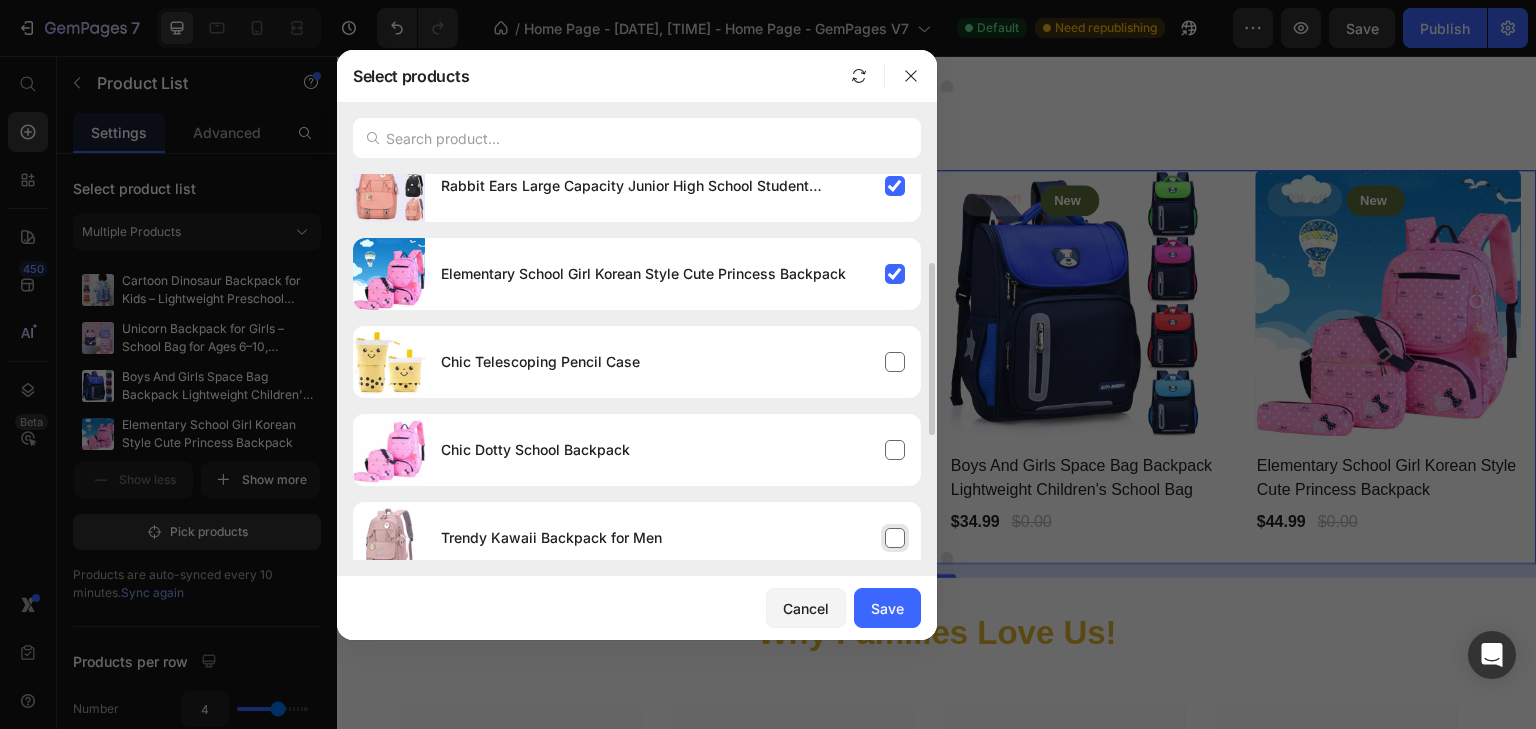 scroll, scrollTop: 400, scrollLeft: 0, axis: vertical 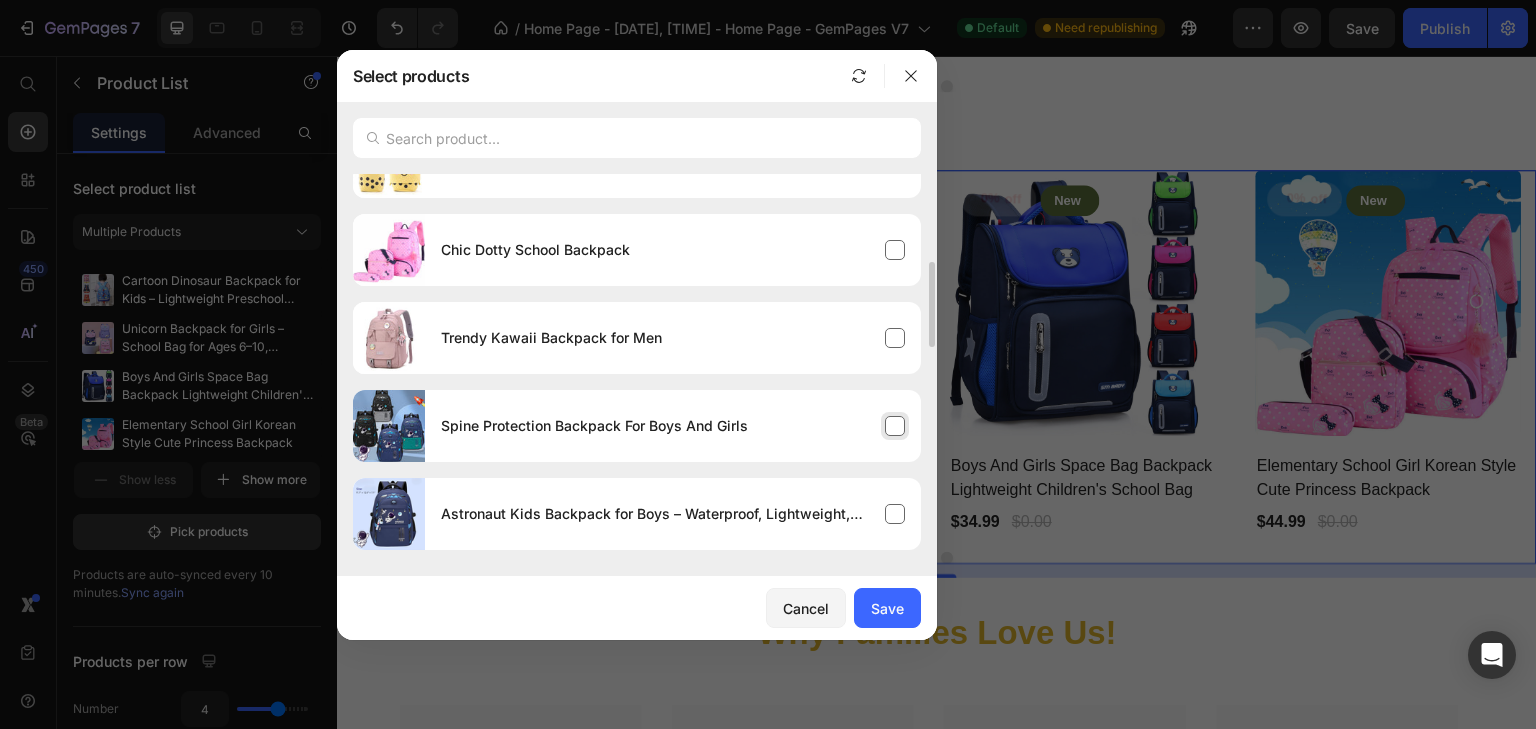 click on "Spine Protection Backpack For Boys And Girls" at bounding box center [673, 426] 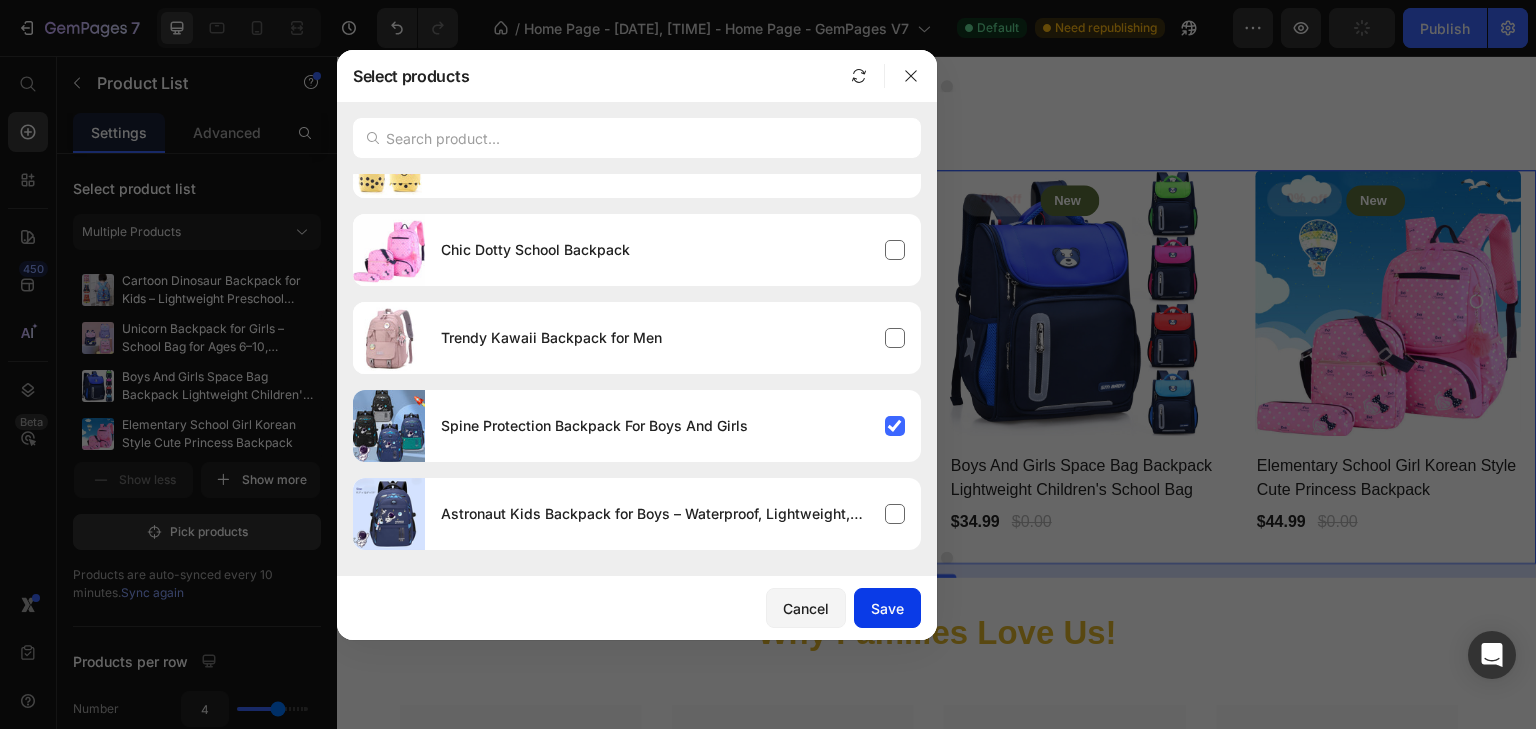 click on "Save" at bounding box center [887, 608] 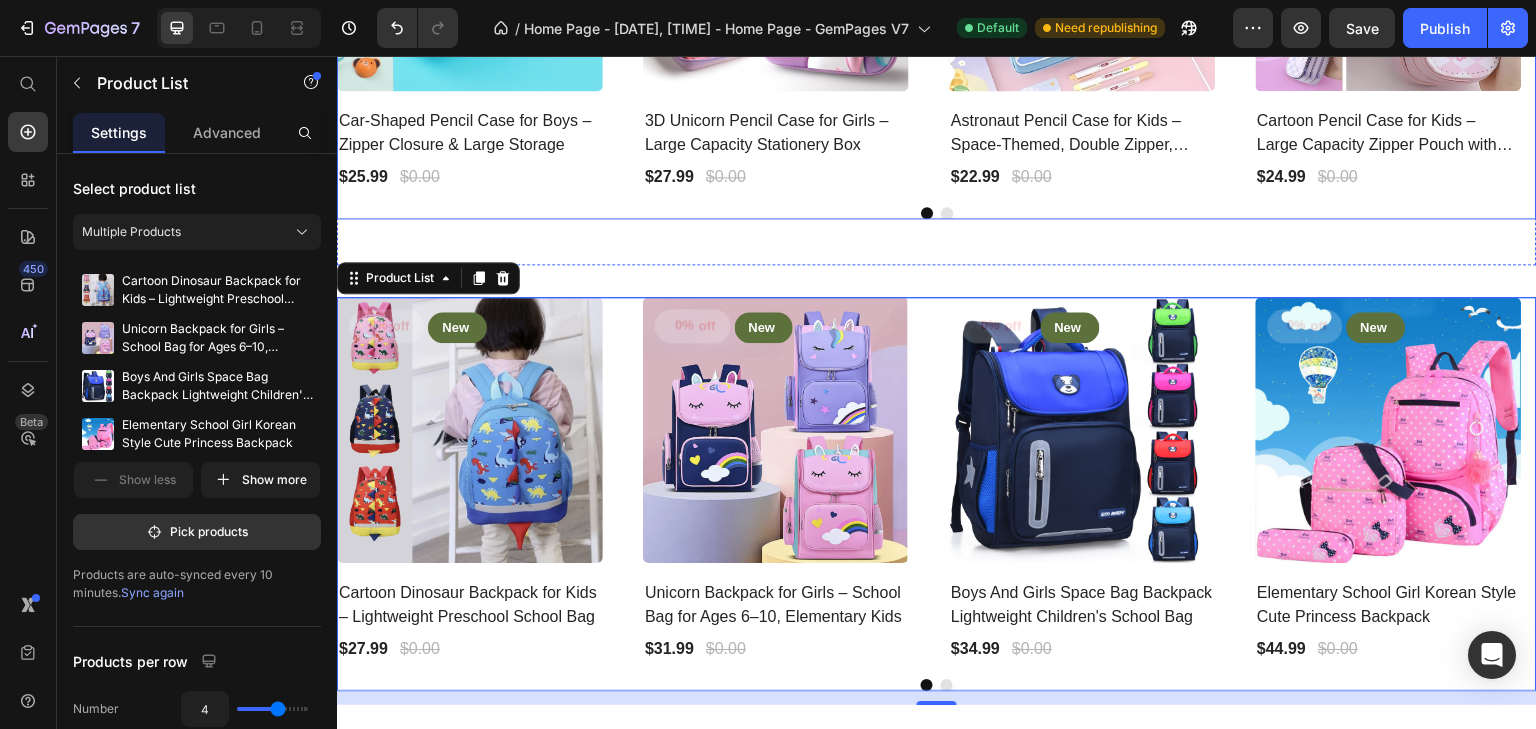 scroll, scrollTop: 3000, scrollLeft: 0, axis: vertical 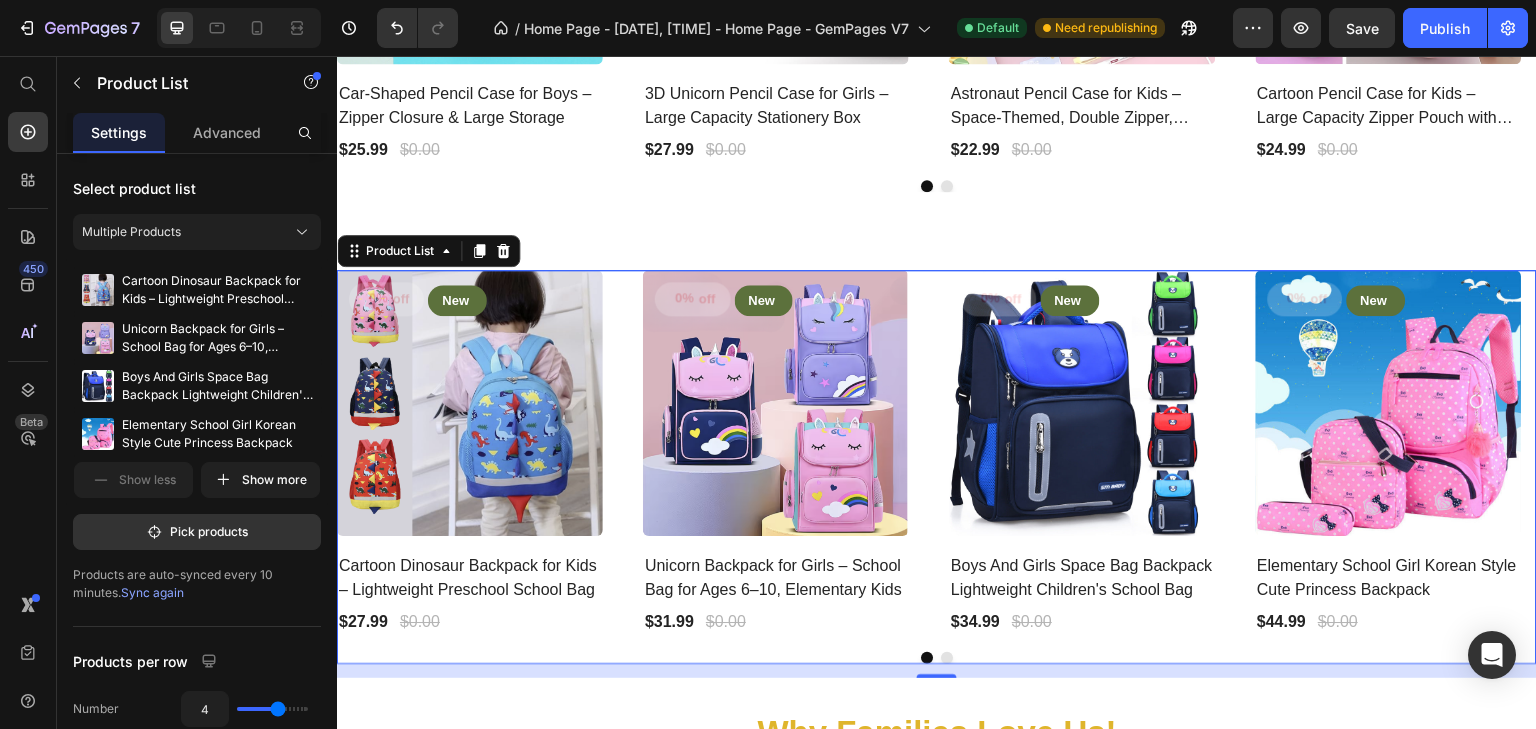 click at bounding box center (947, 658) 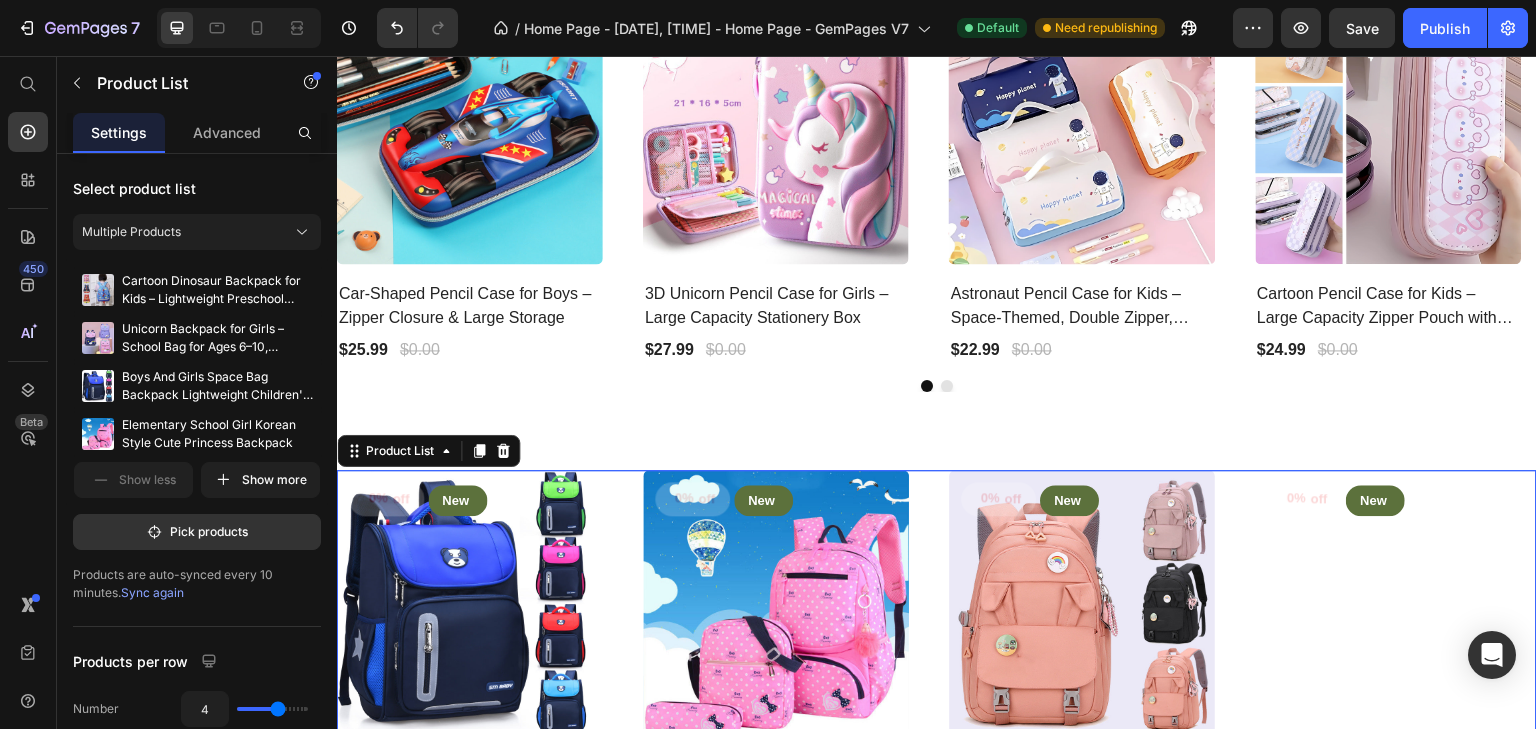 scroll, scrollTop: 2700, scrollLeft: 0, axis: vertical 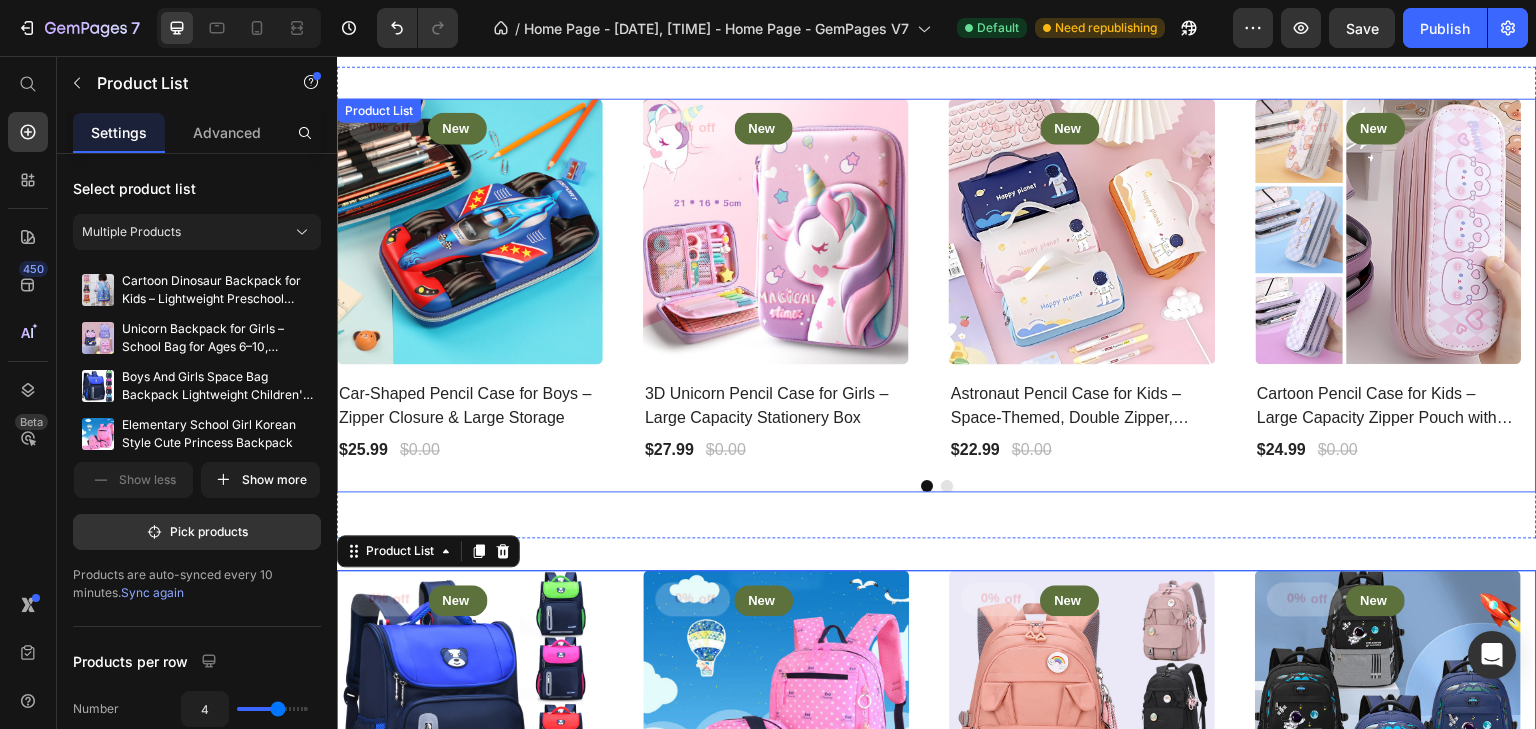 click at bounding box center [947, 486] 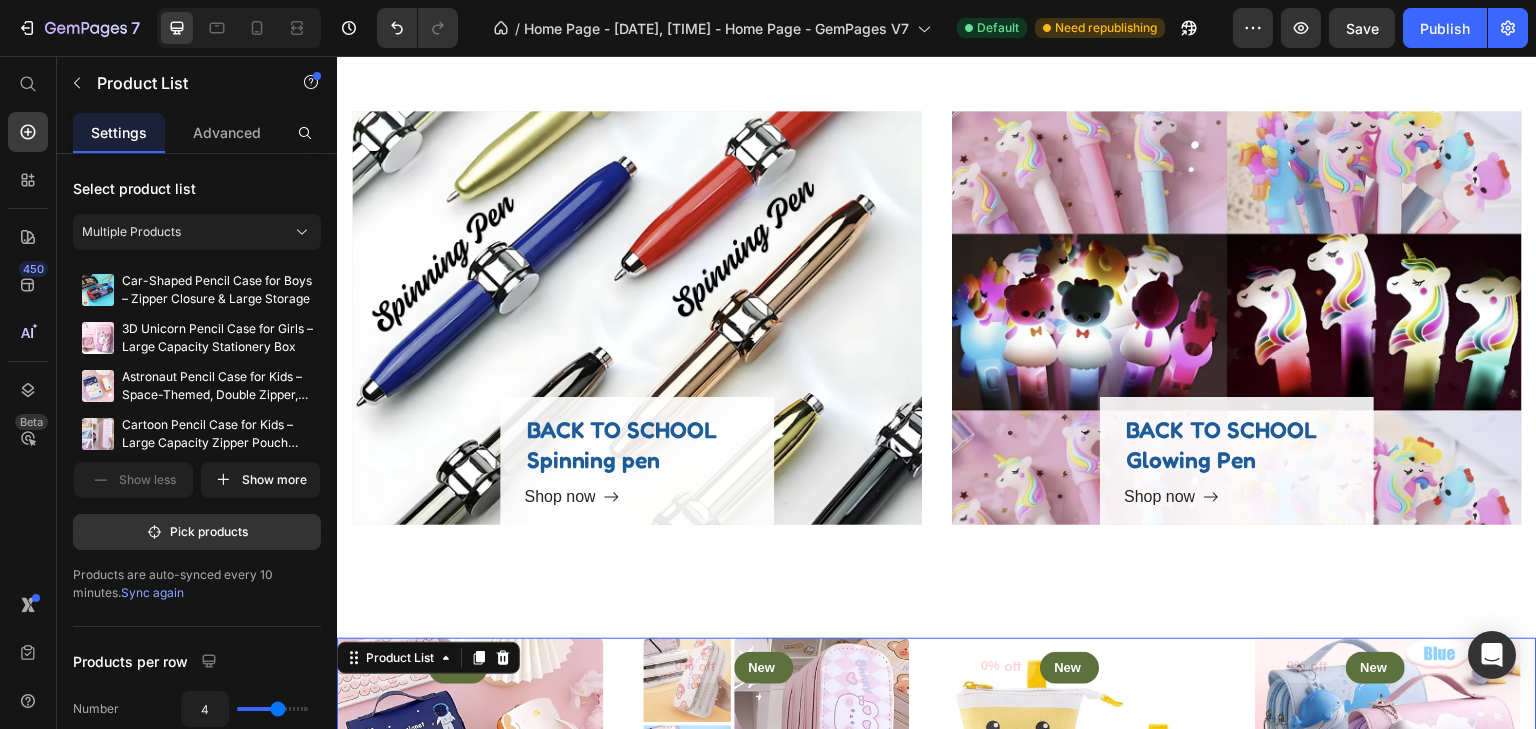 scroll, scrollTop: 2100, scrollLeft: 0, axis: vertical 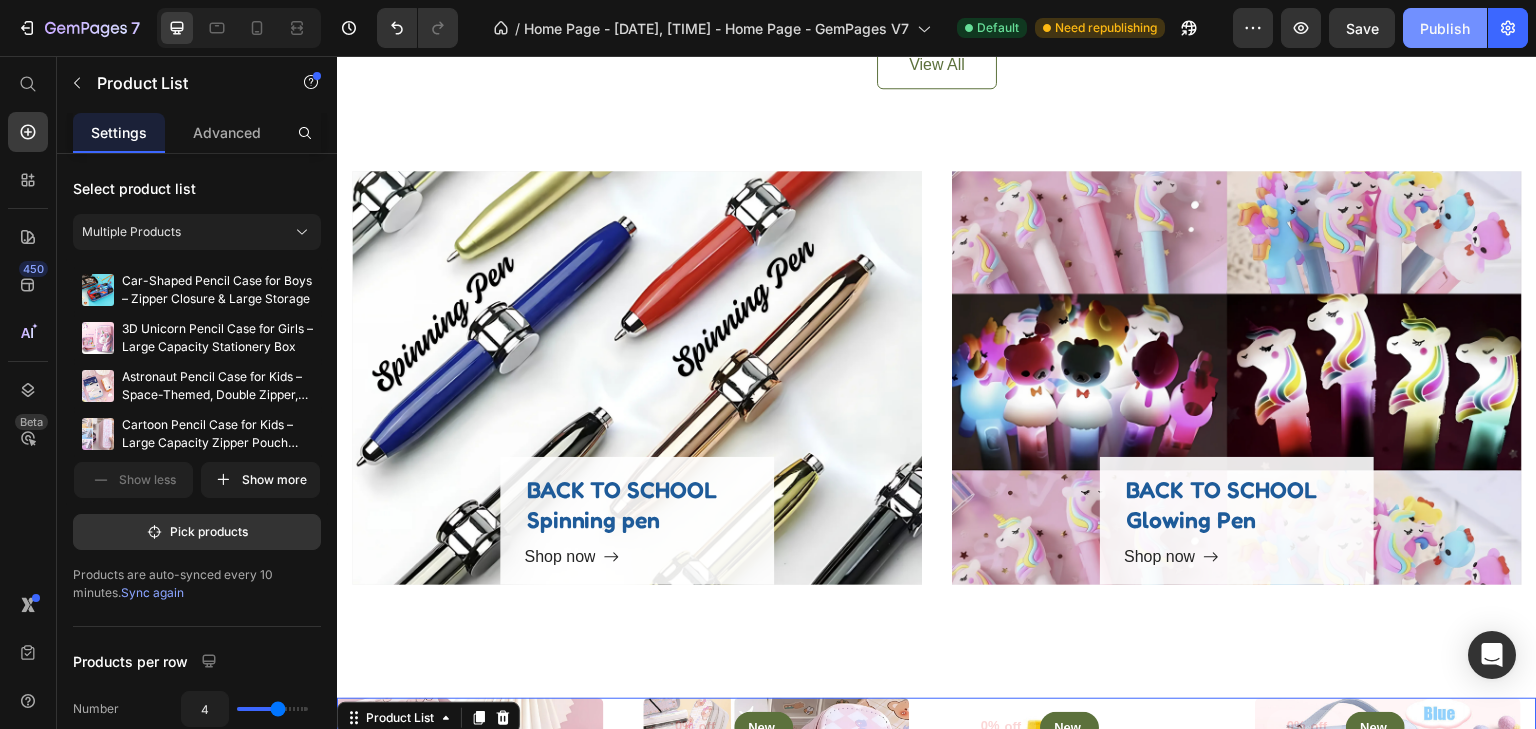 click on "Publish" at bounding box center (1445, 28) 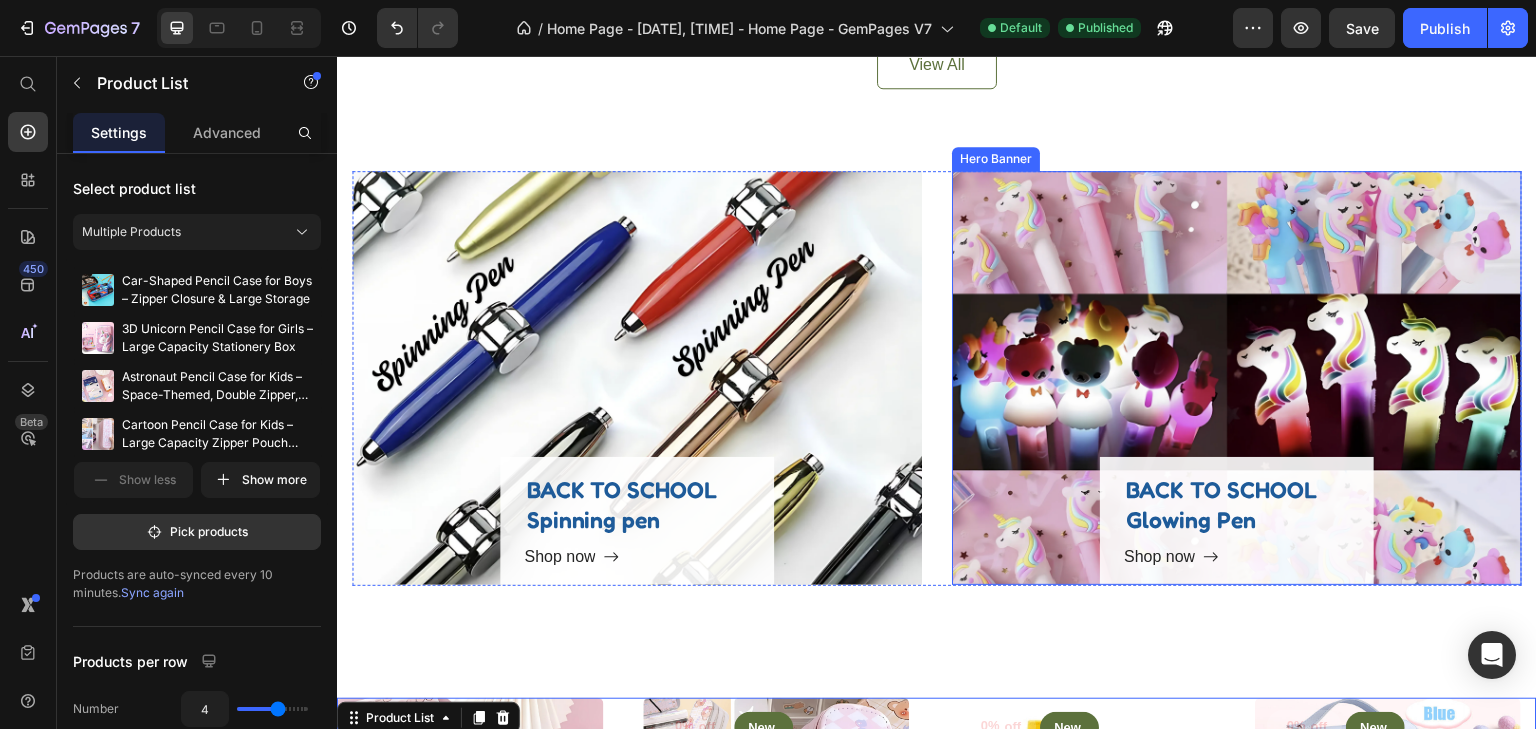 click on "BACK TO SCHOOL  Glowing Pen Heading
Shop now Button Row" at bounding box center (1237, 378) 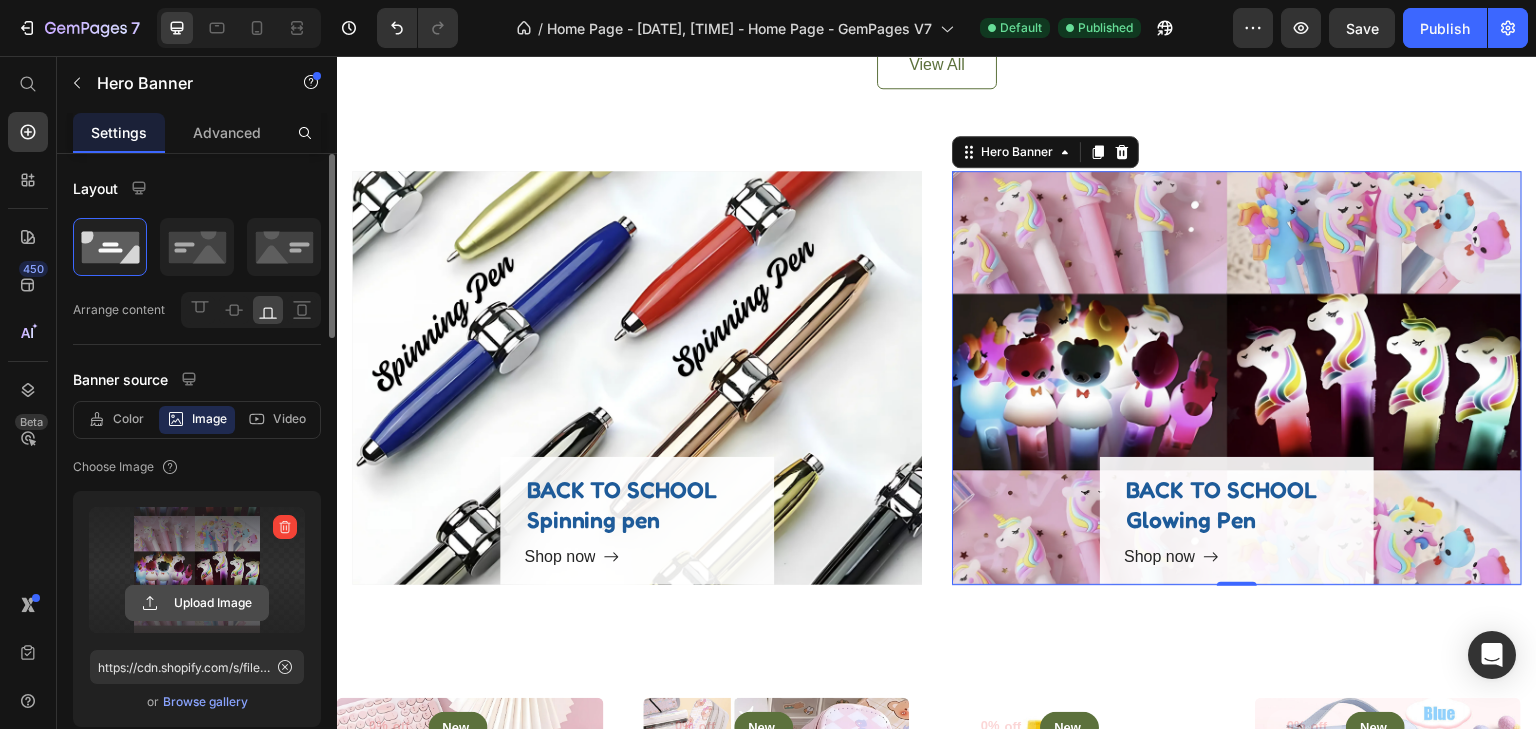 click 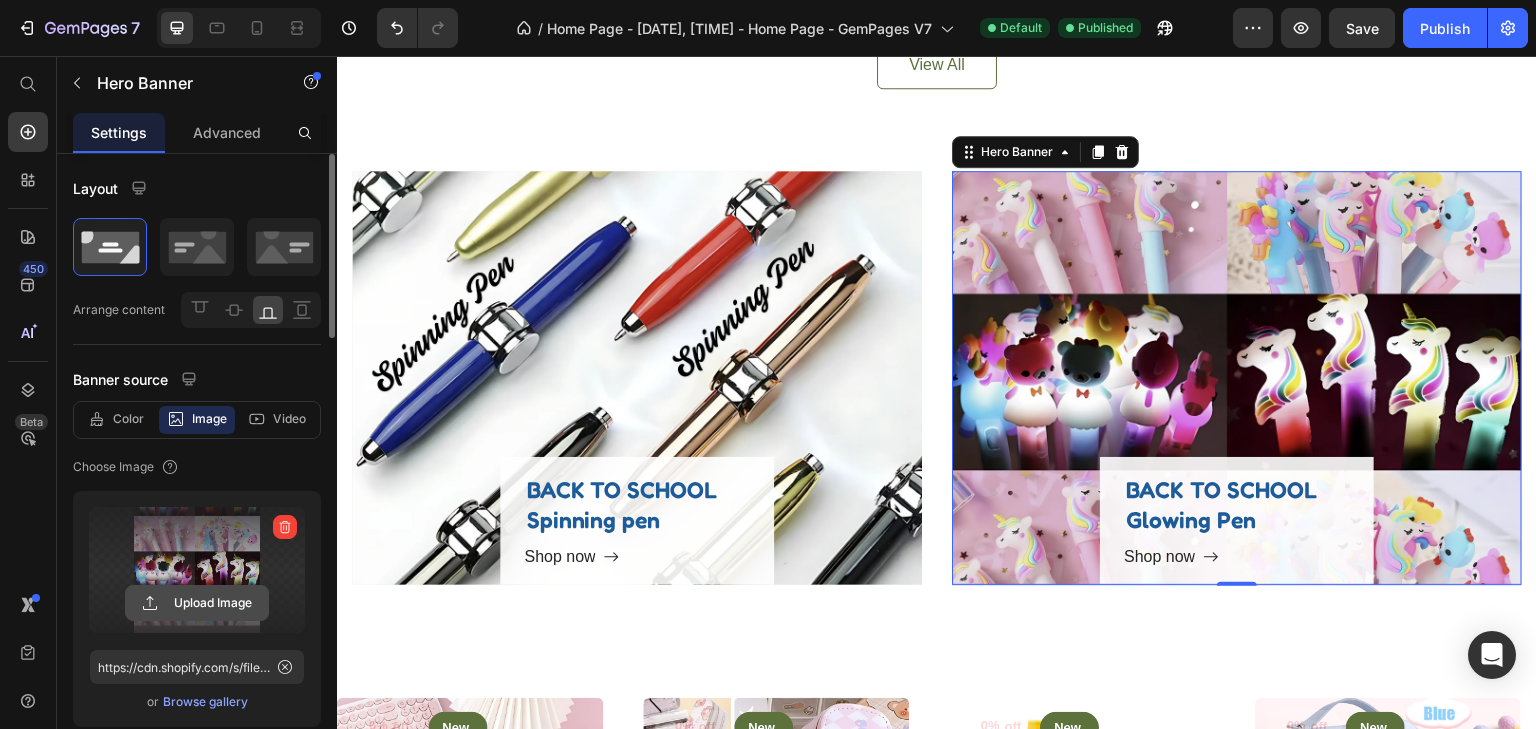 click 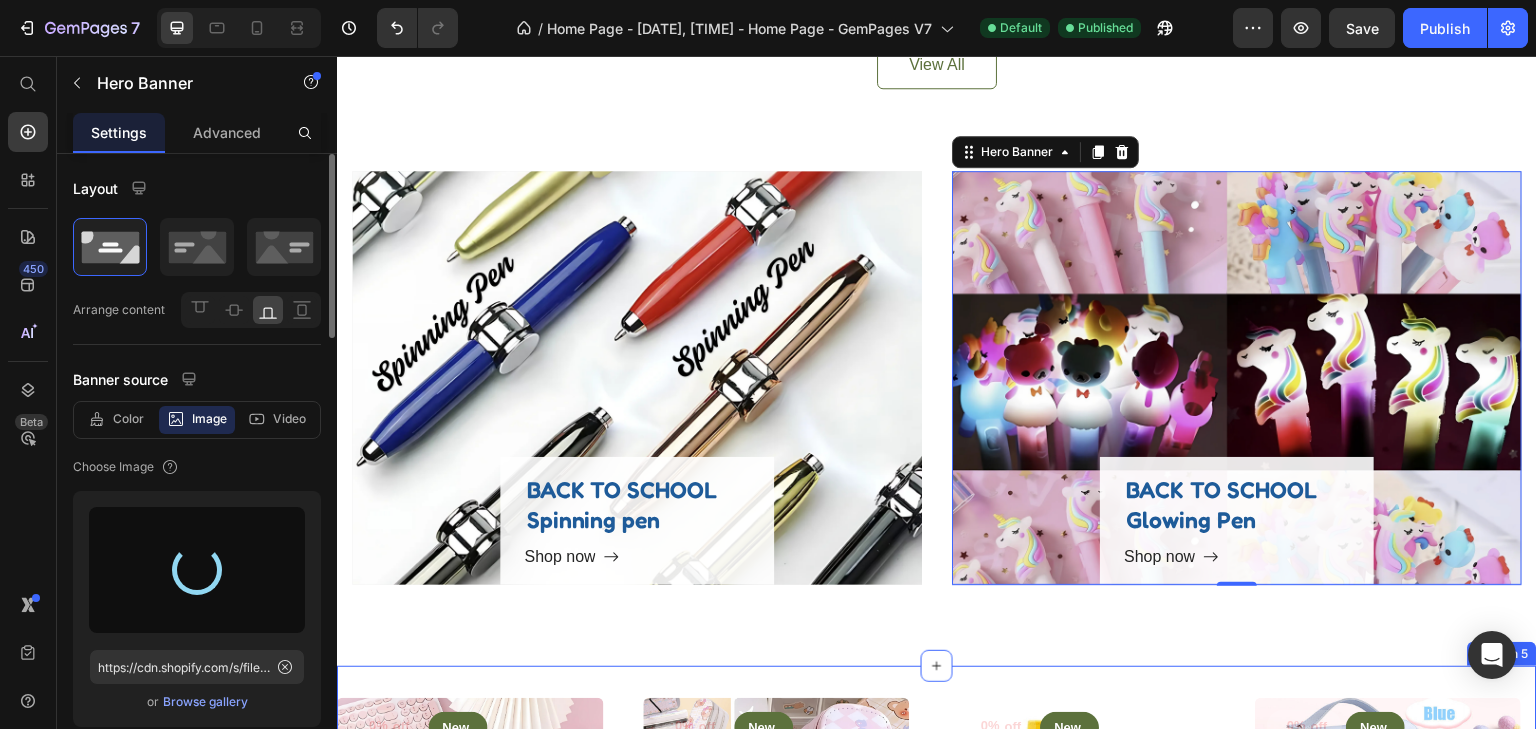 type on "https://cdn.shopify.com/s/files/1/0712/4333/3829/files/gempages_571583369305916568-0f34d219-6474-4469-b164-3f89d8dd2098.png" 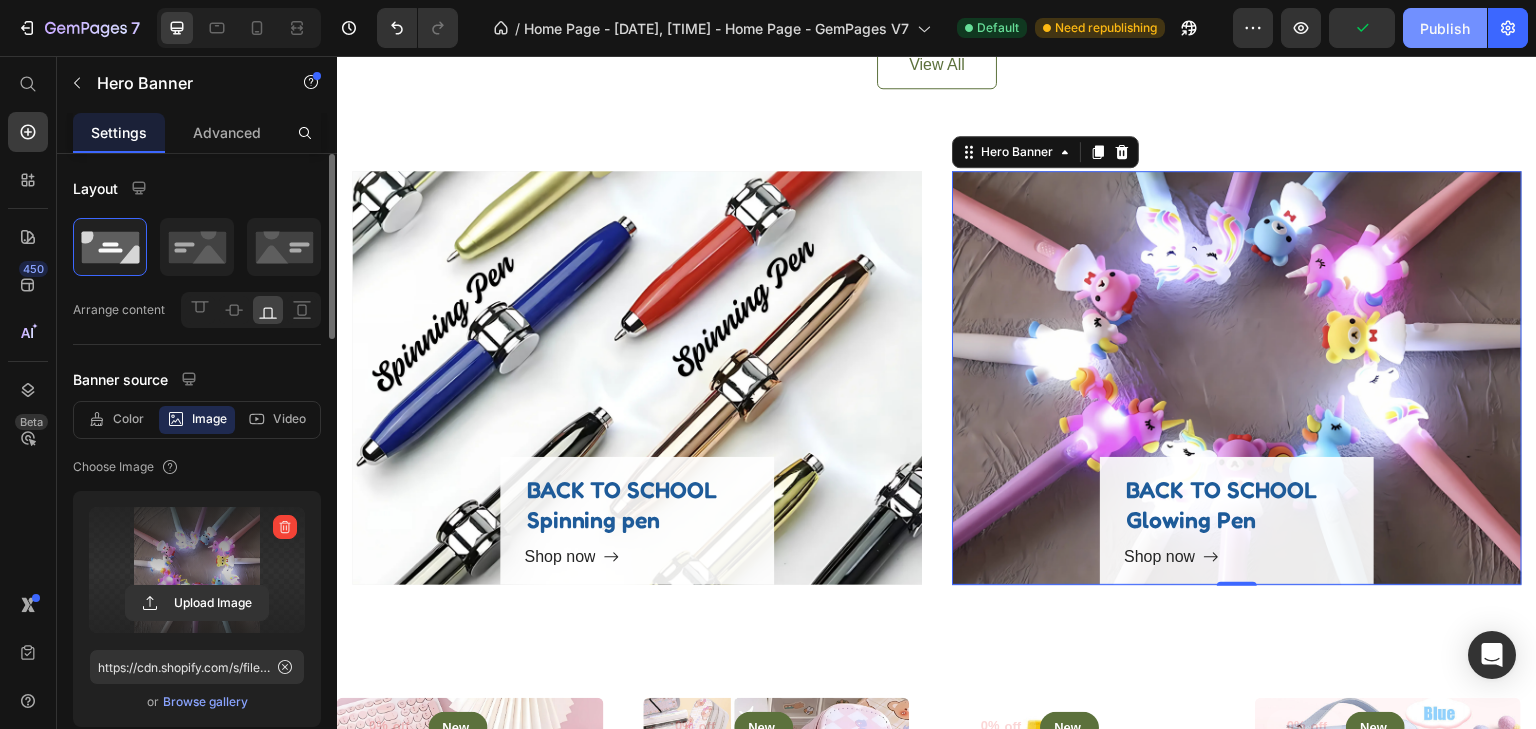 click on "Publish" at bounding box center (1445, 28) 